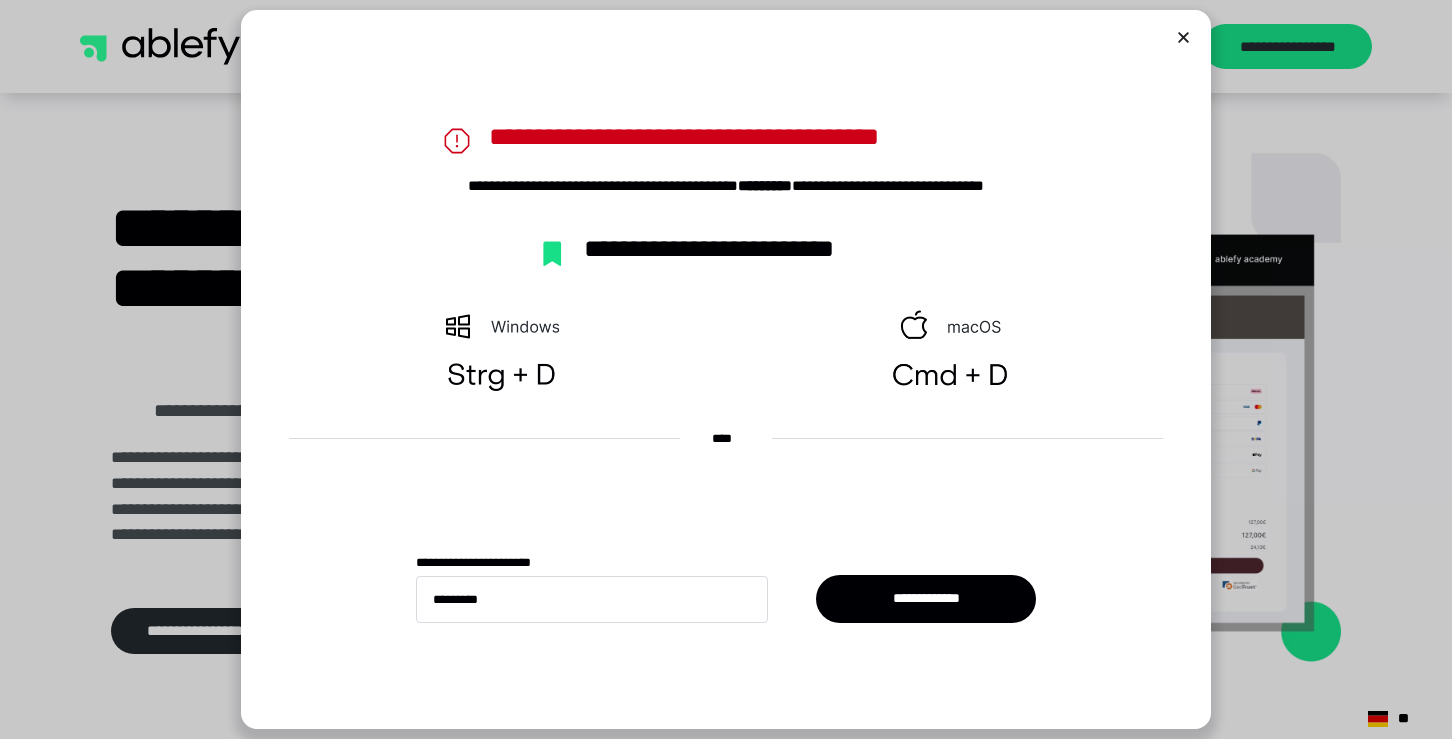 scroll, scrollTop: 0, scrollLeft: 0, axis: both 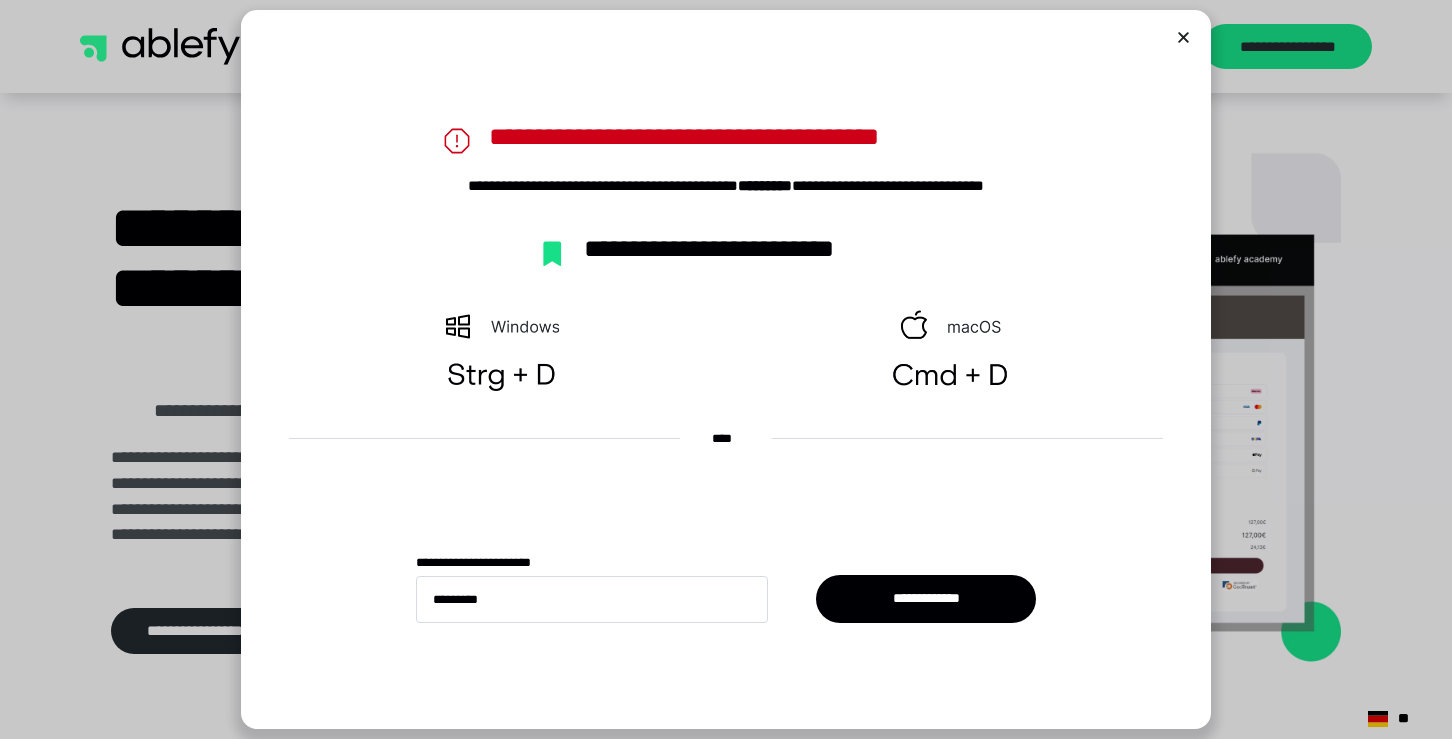click 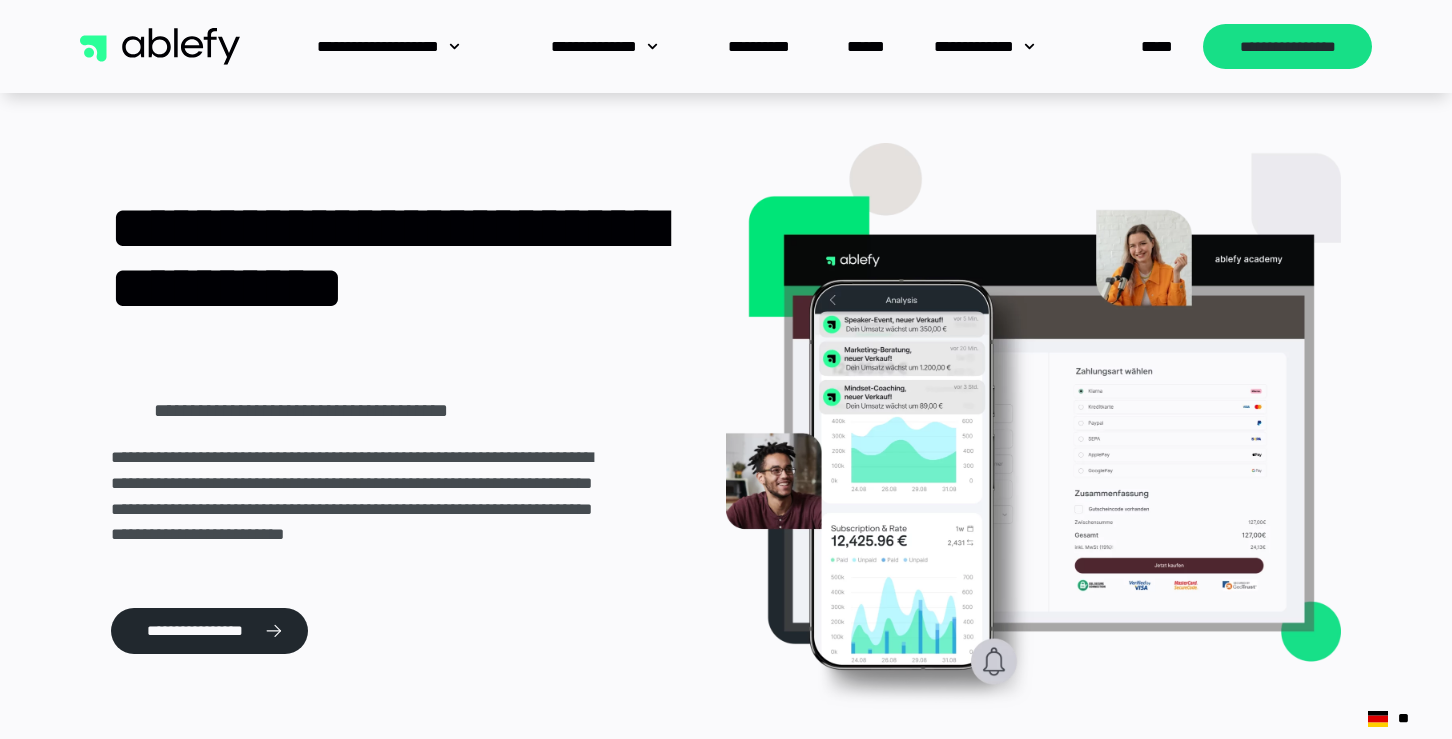 scroll, scrollTop: 10, scrollLeft: 0, axis: vertical 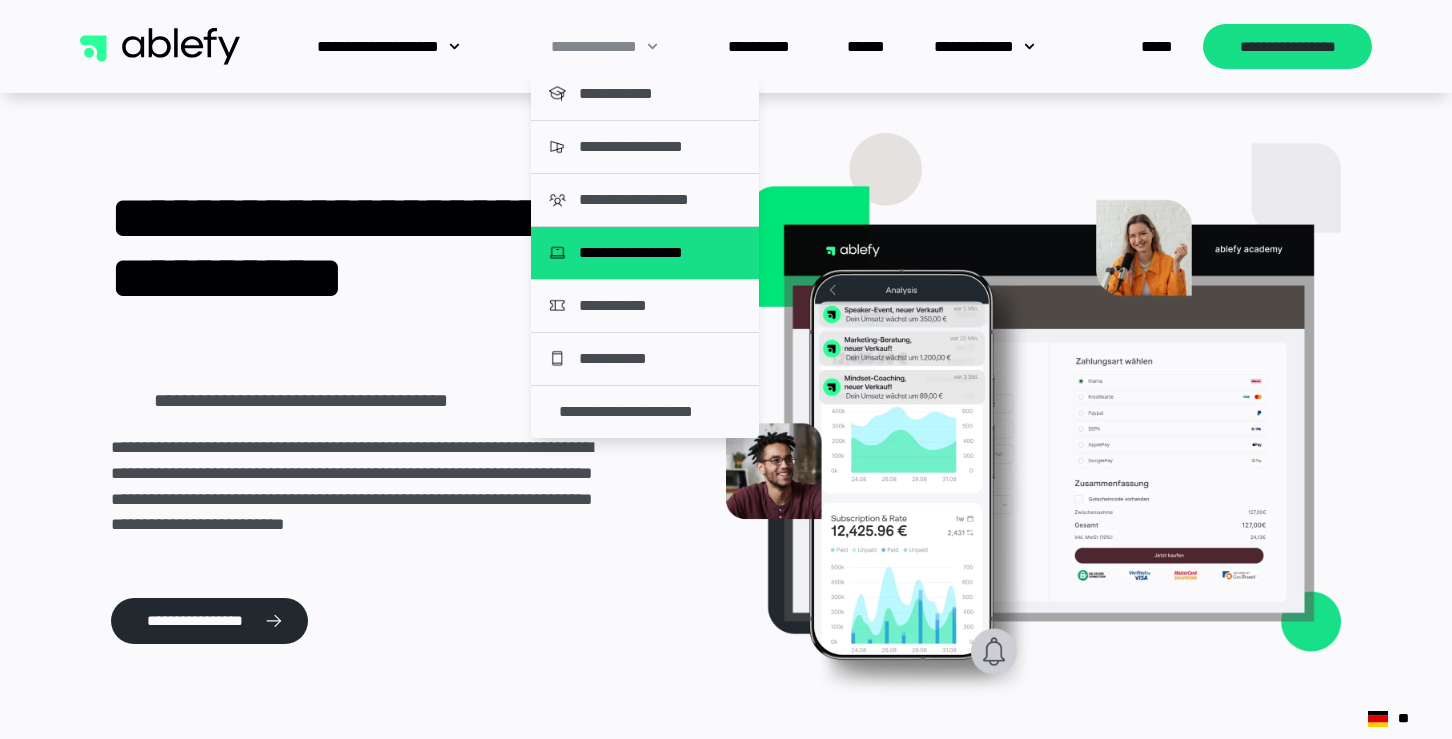 click on "**********" 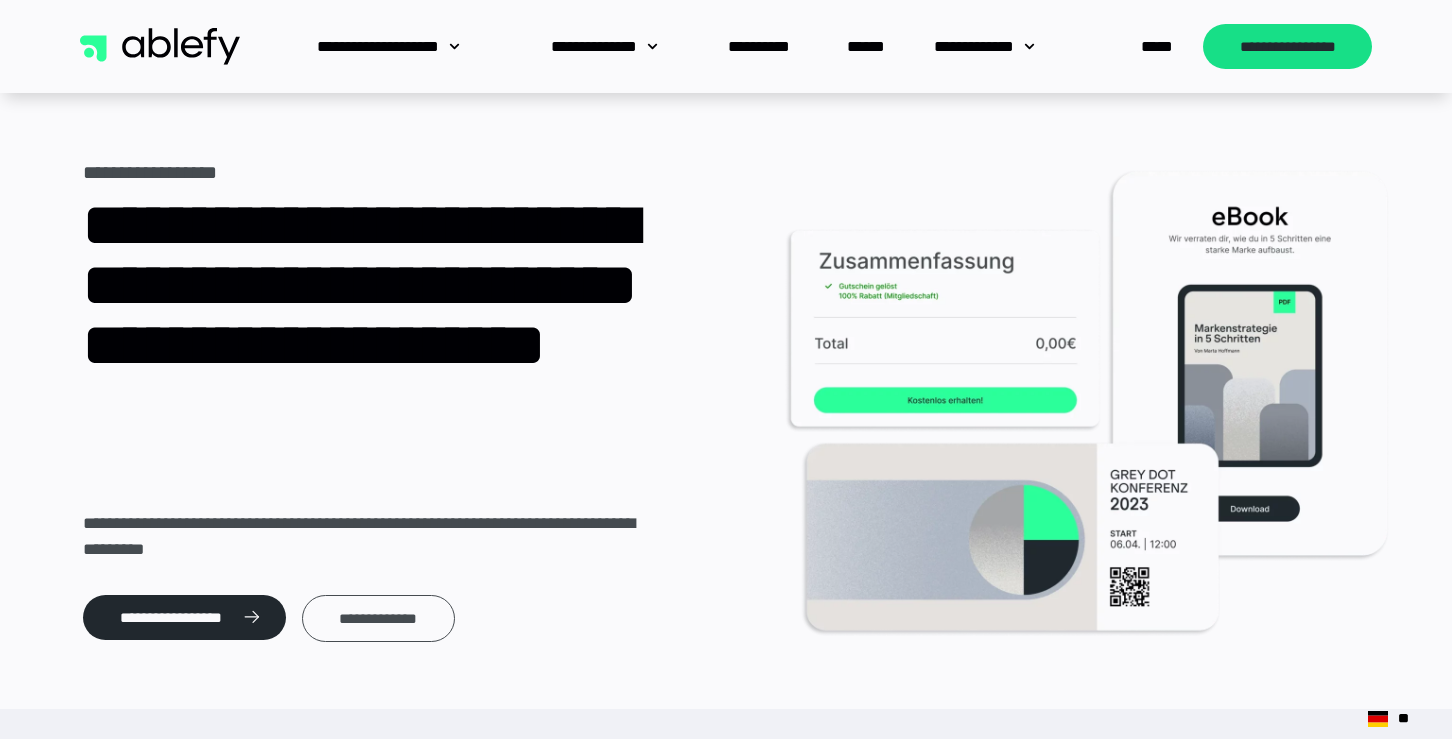 scroll, scrollTop: 0, scrollLeft: 0, axis: both 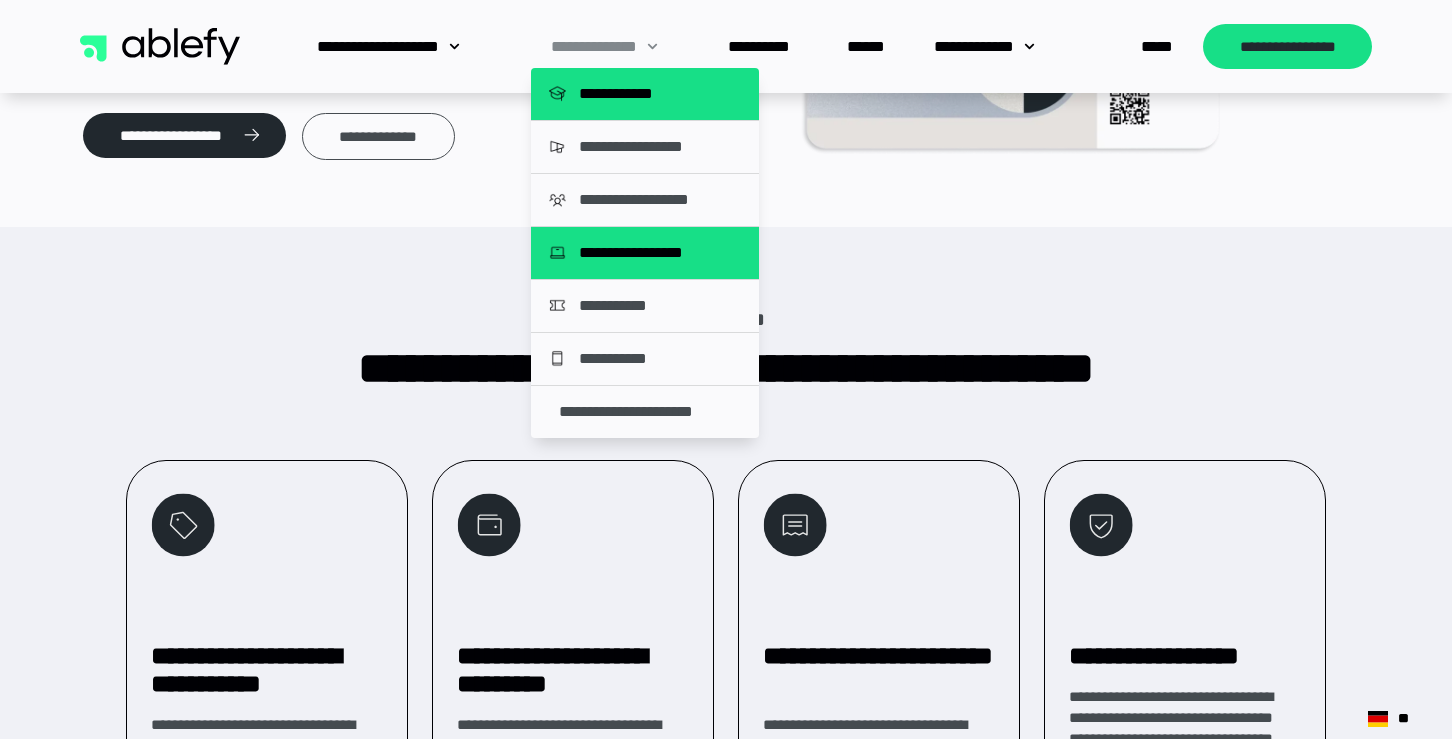 click on "**********" 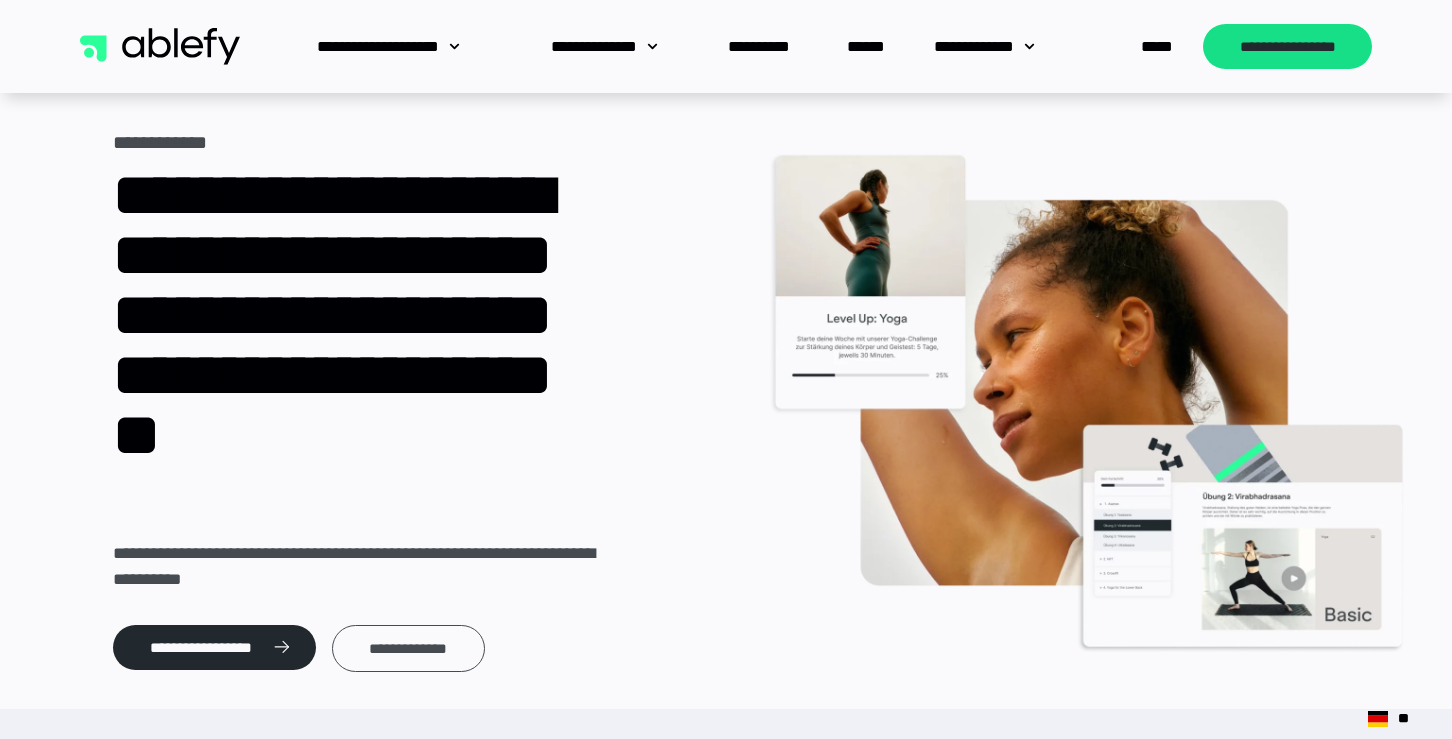 scroll, scrollTop: 0, scrollLeft: 0, axis: both 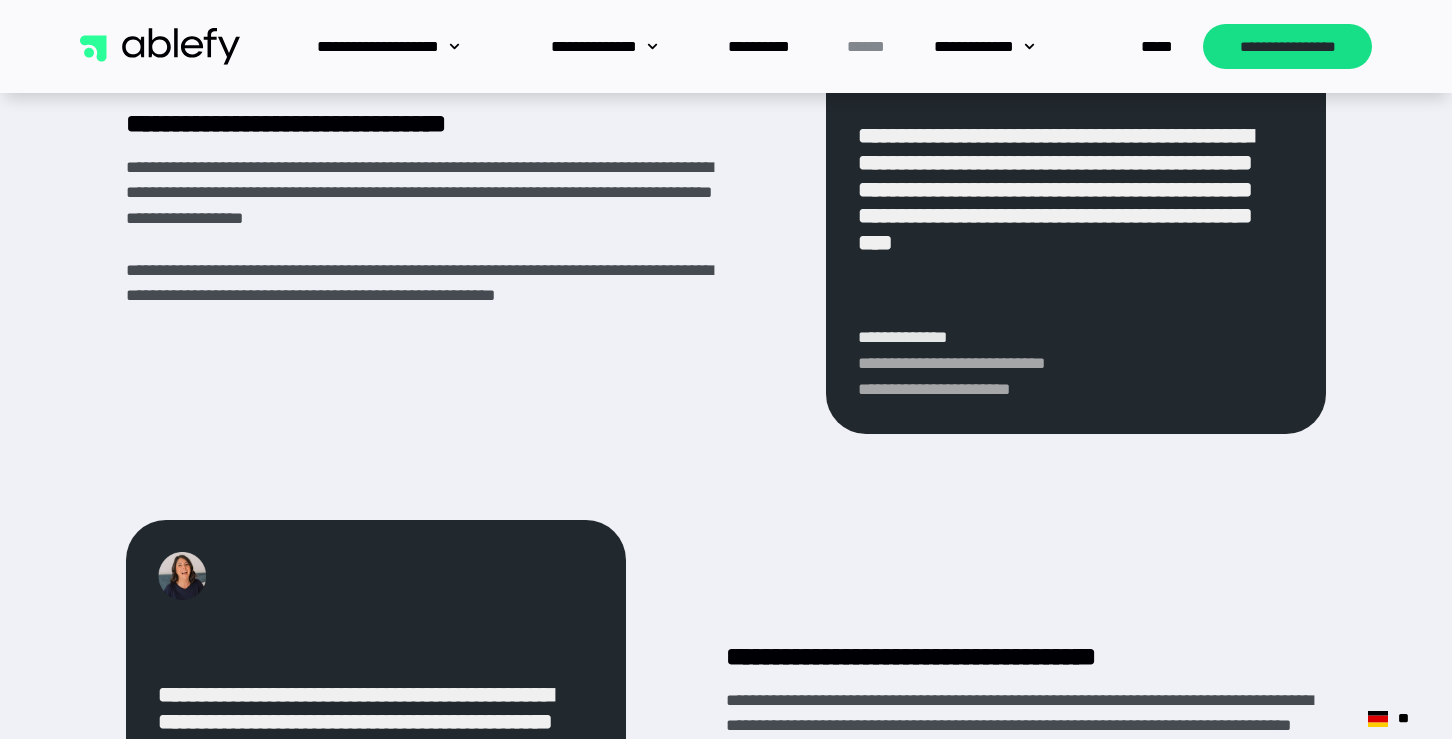 click on "******" 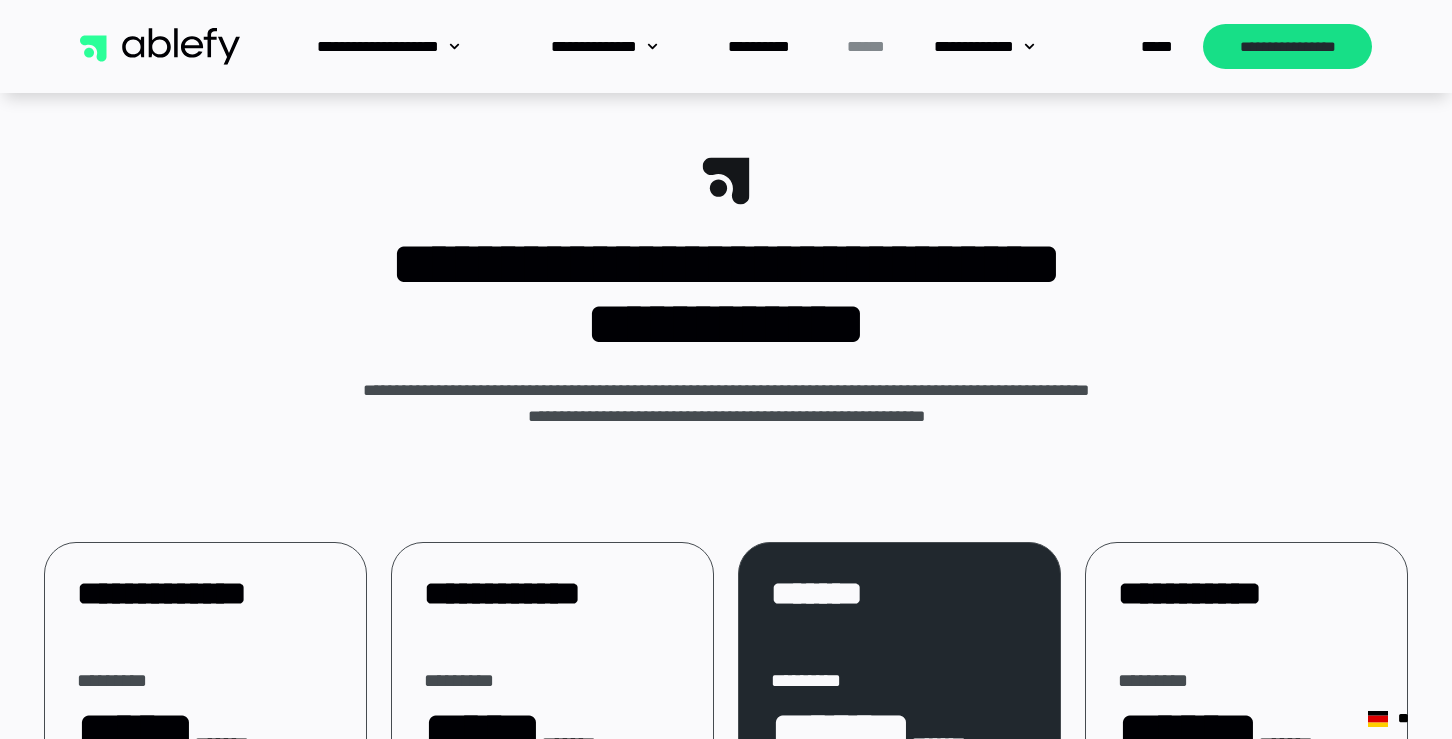 scroll, scrollTop: 0, scrollLeft: 0, axis: both 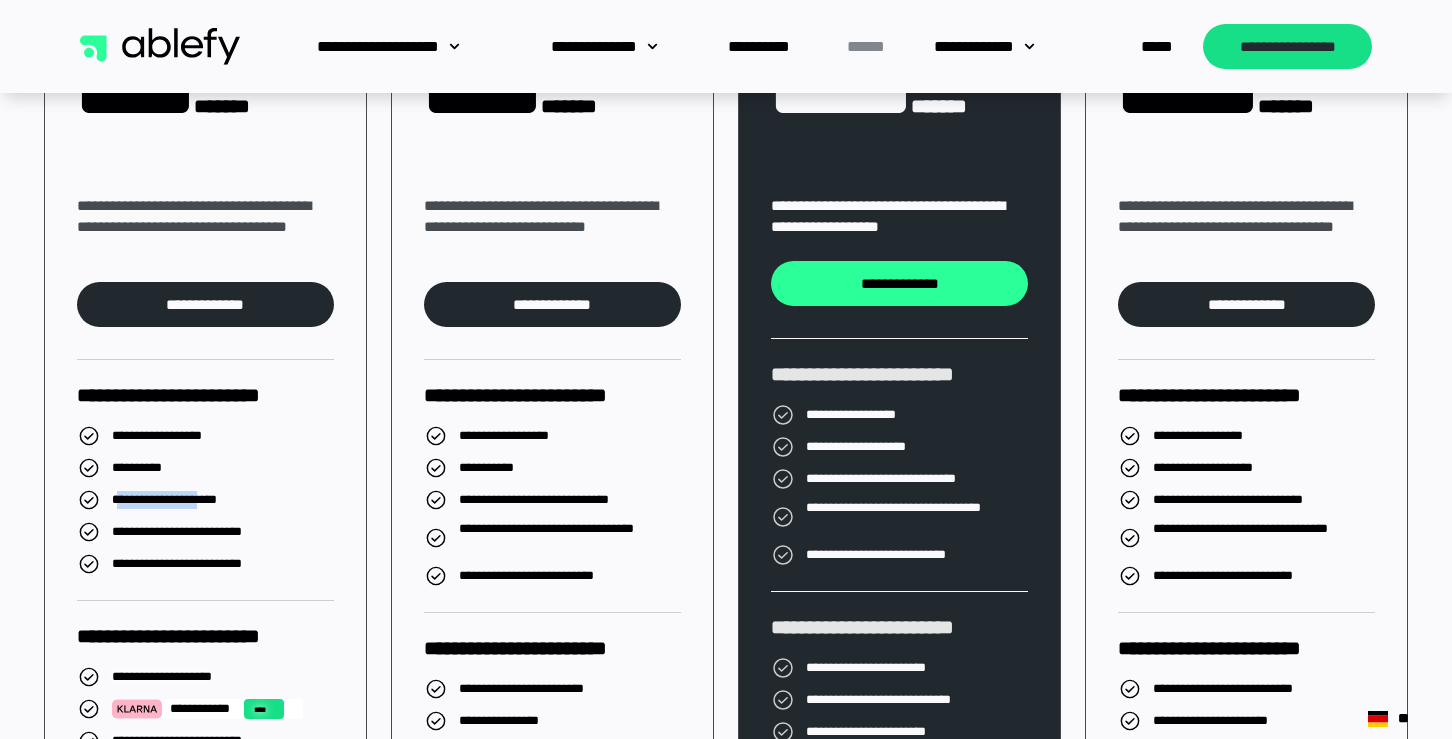 drag, startPoint x: 117, startPoint y: 504, endPoint x: 220, endPoint y: 504, distance: 103 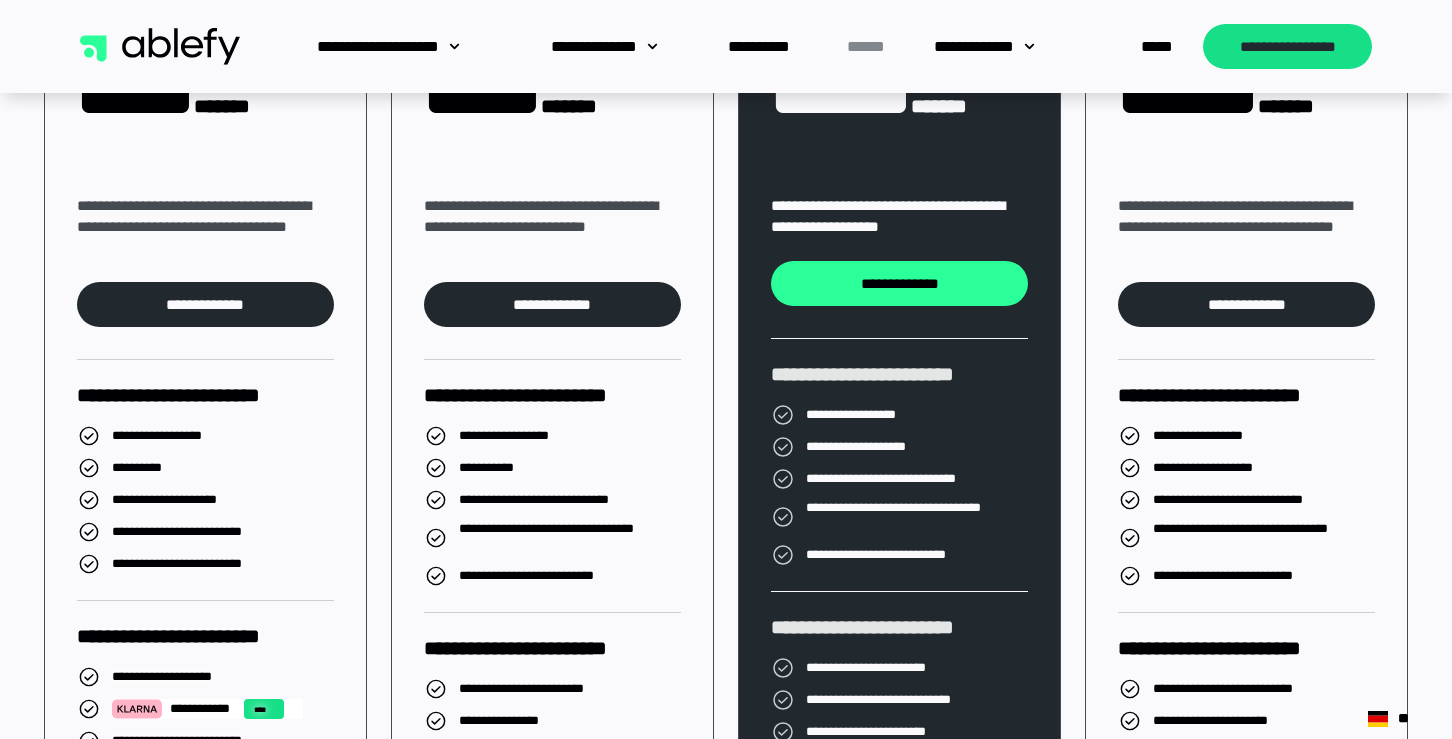 click on "**********" at bounding box center [177, 534] 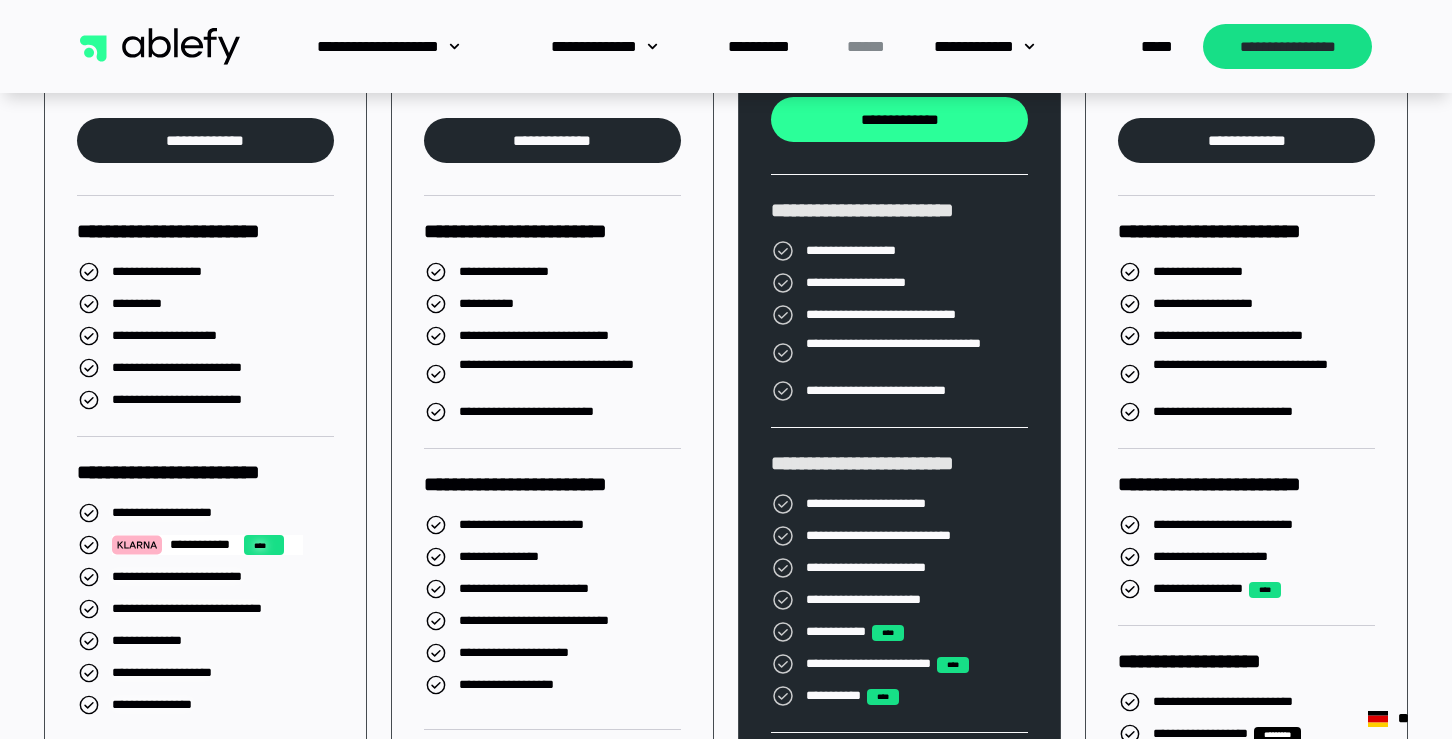 scroll, scrollTop: 942, scrollLeft: 0, axis: vertical 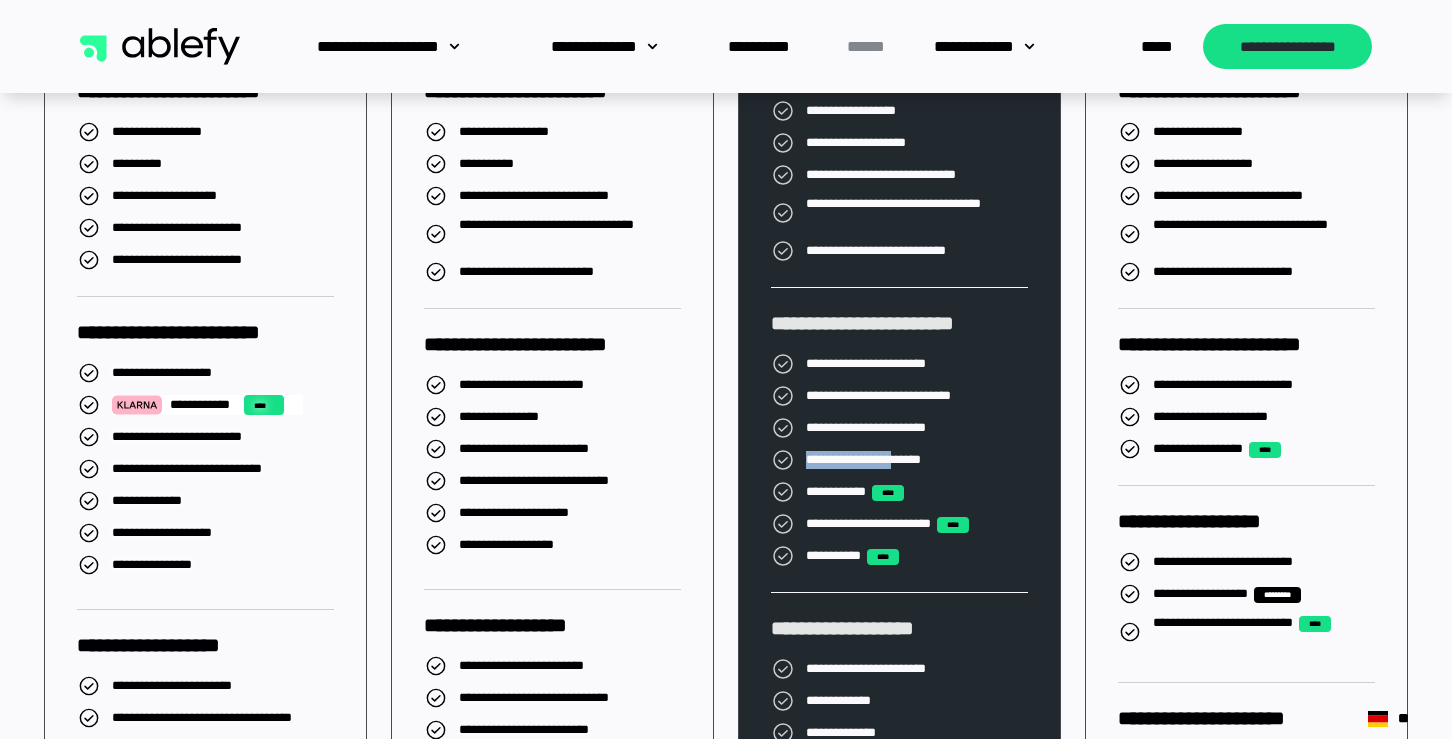 drag, startPoint x: 807, startPoint y: 459, endPoint x: 943, endPoint y: 457, distance: 136.01471 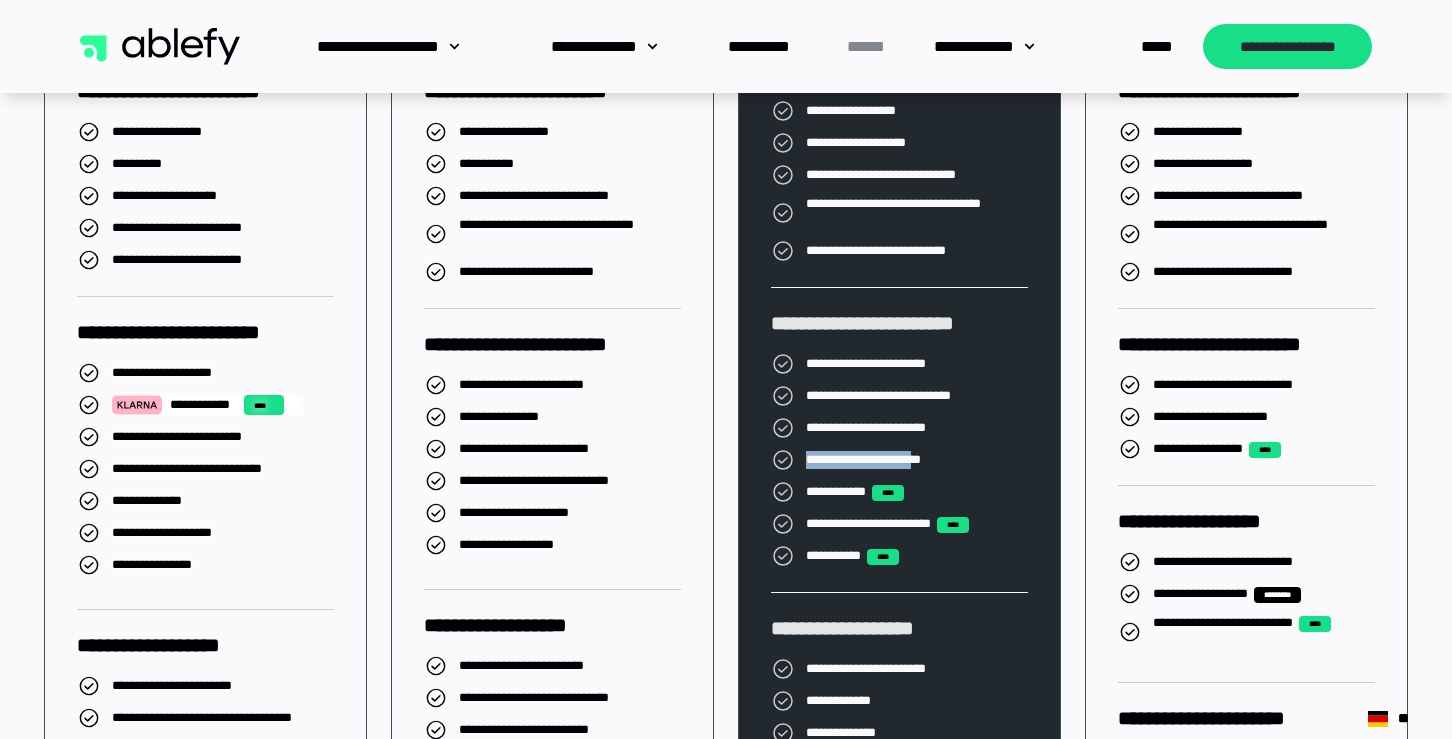click on "**********" at bounding box center (877, 460) 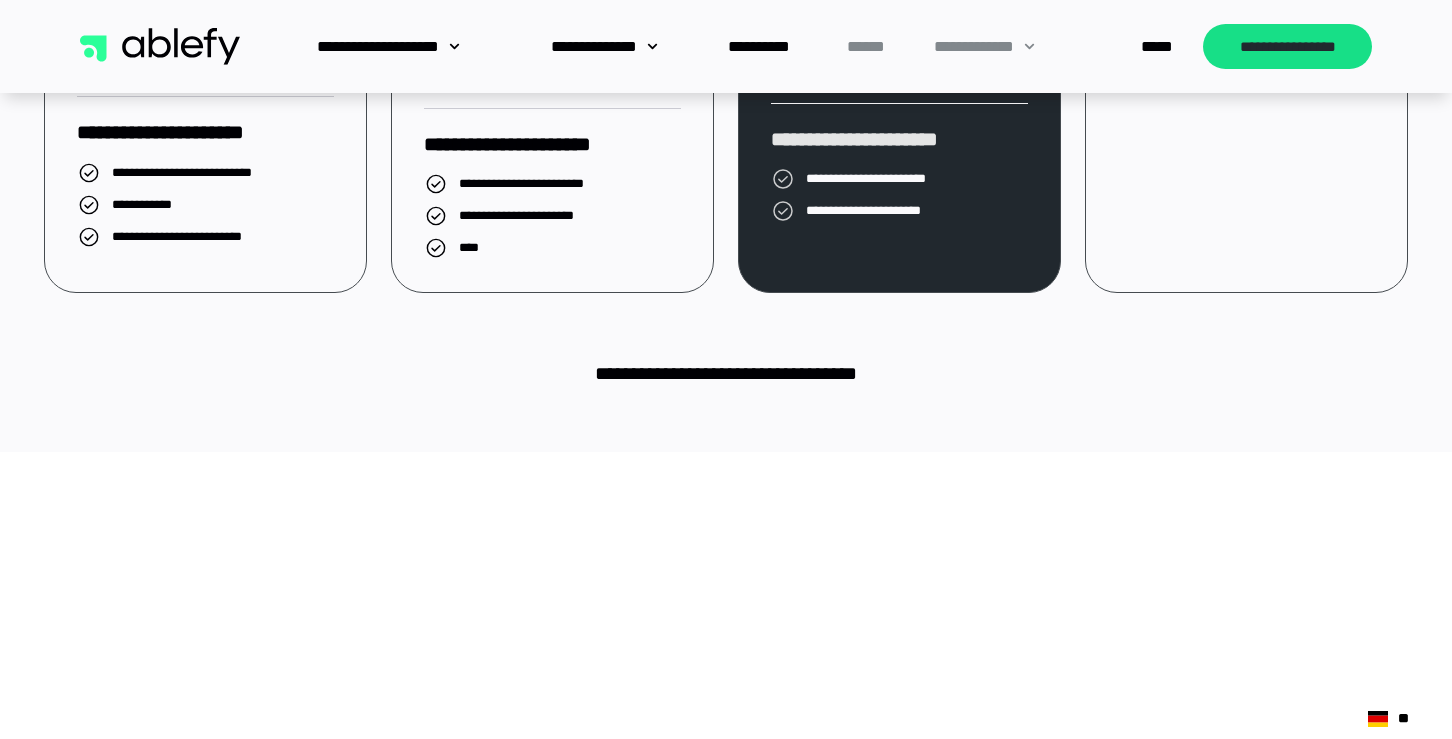 scroll, scrollTop: 1671, scrollLeft: 0, axis: vertical 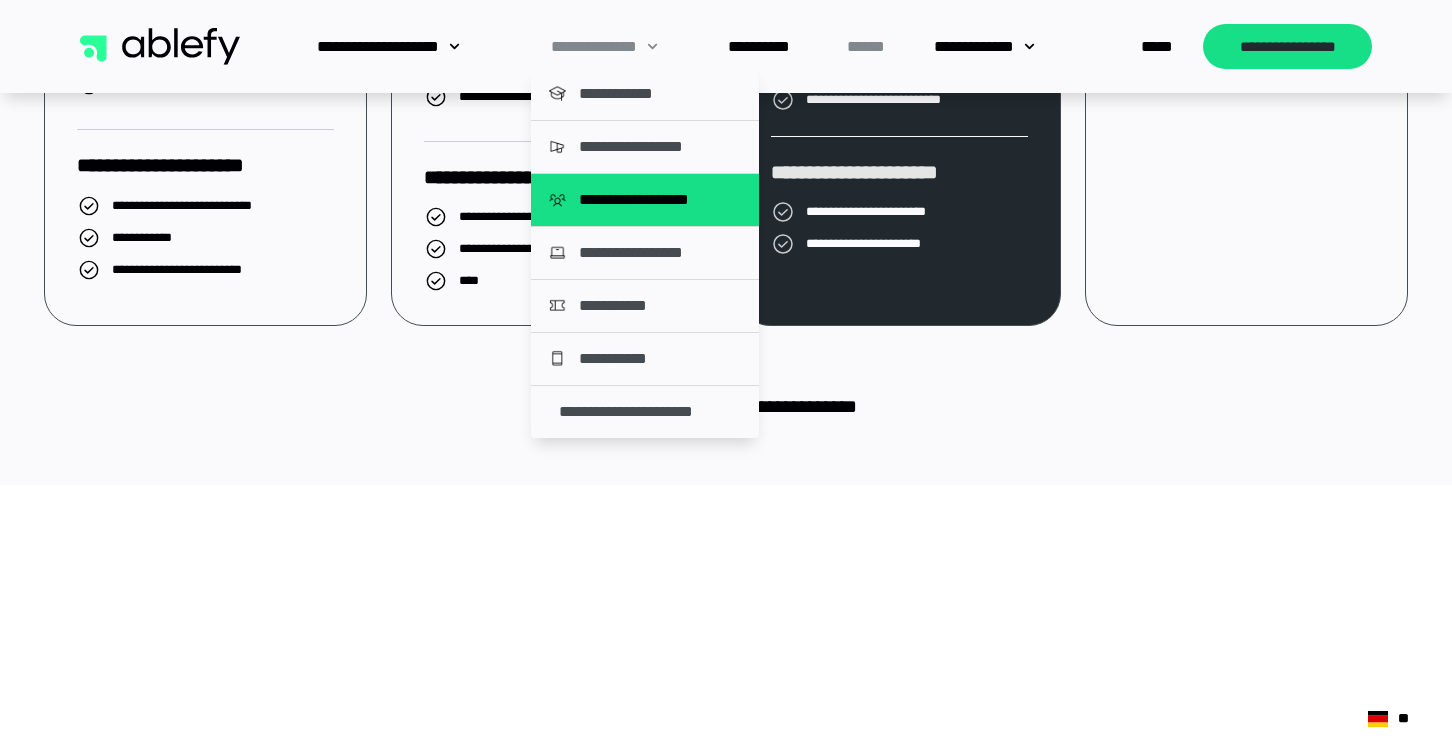 click on "**********" 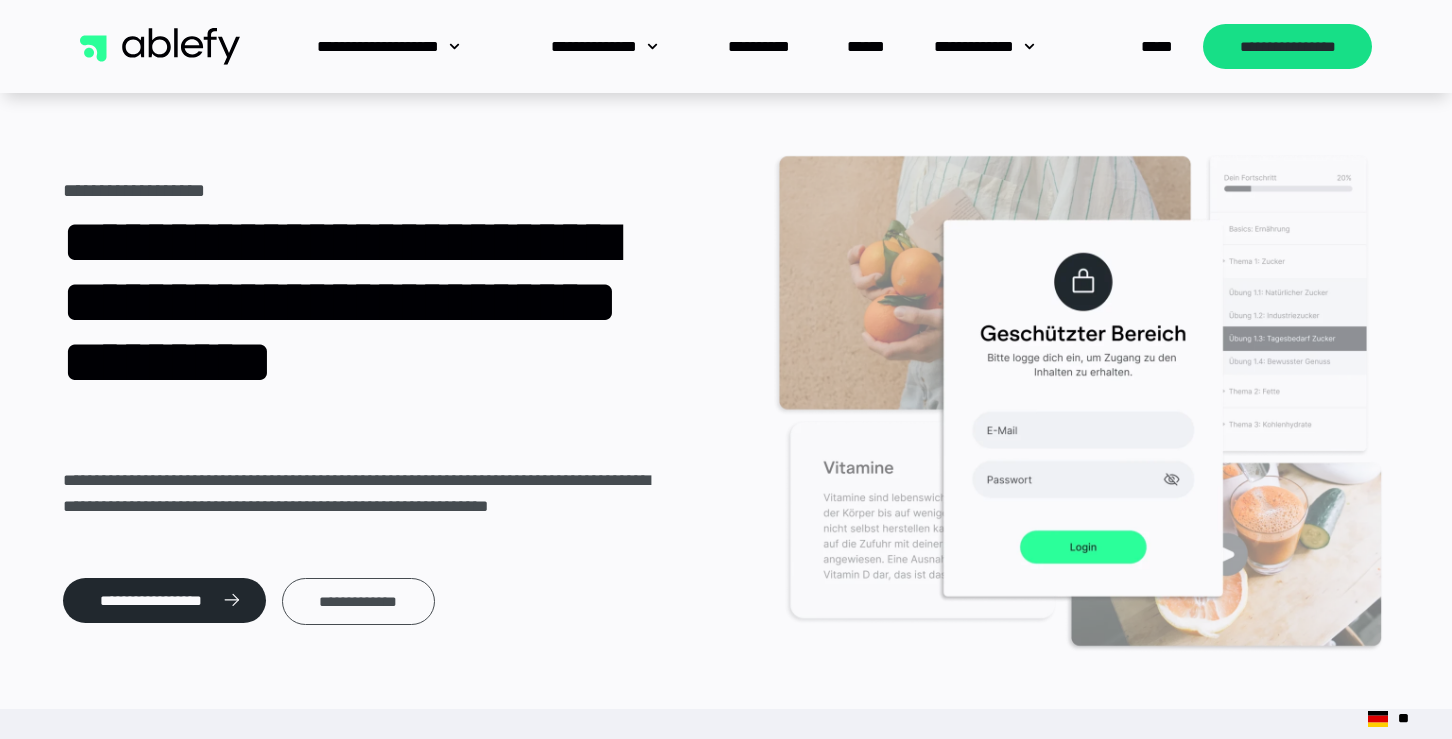 scroll, scrollTop: 0, scrollLeft: 0, axis: both 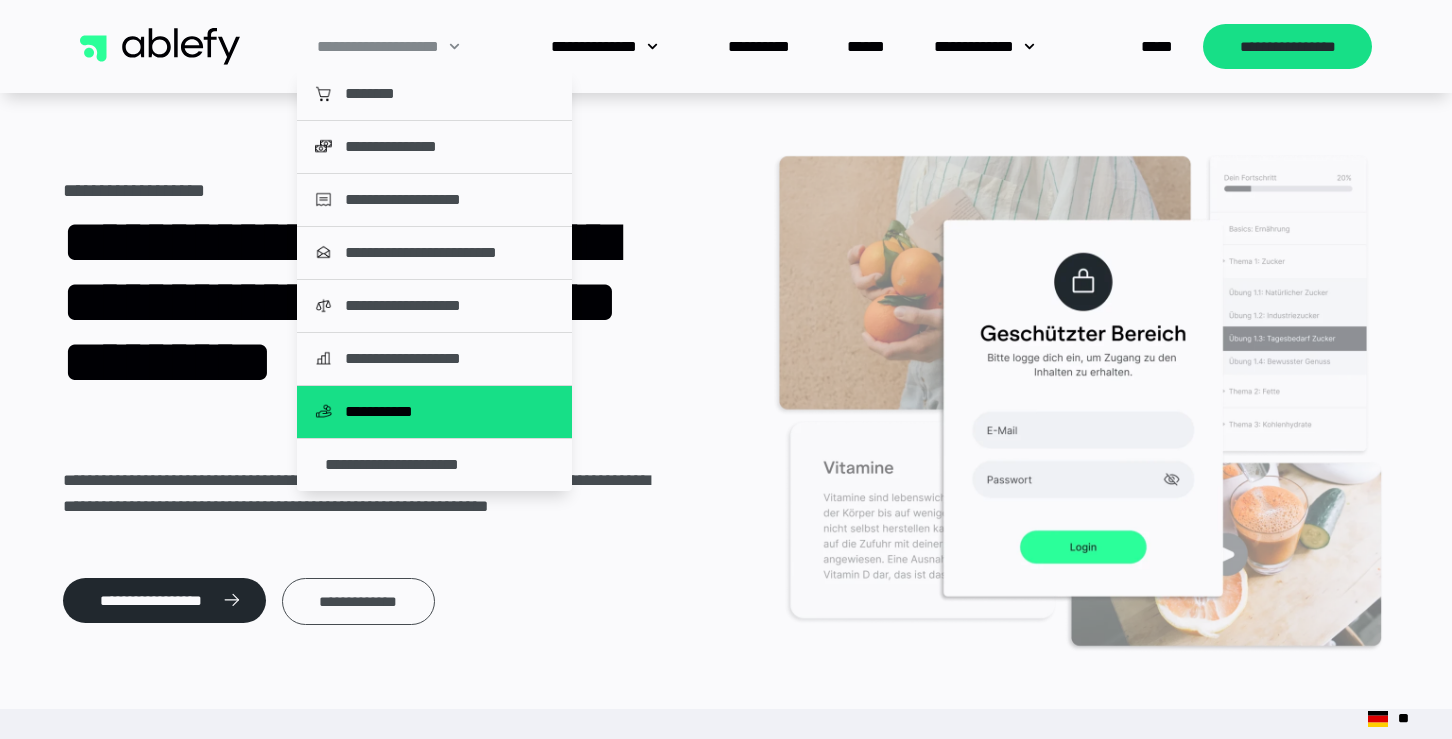 click on "**********" 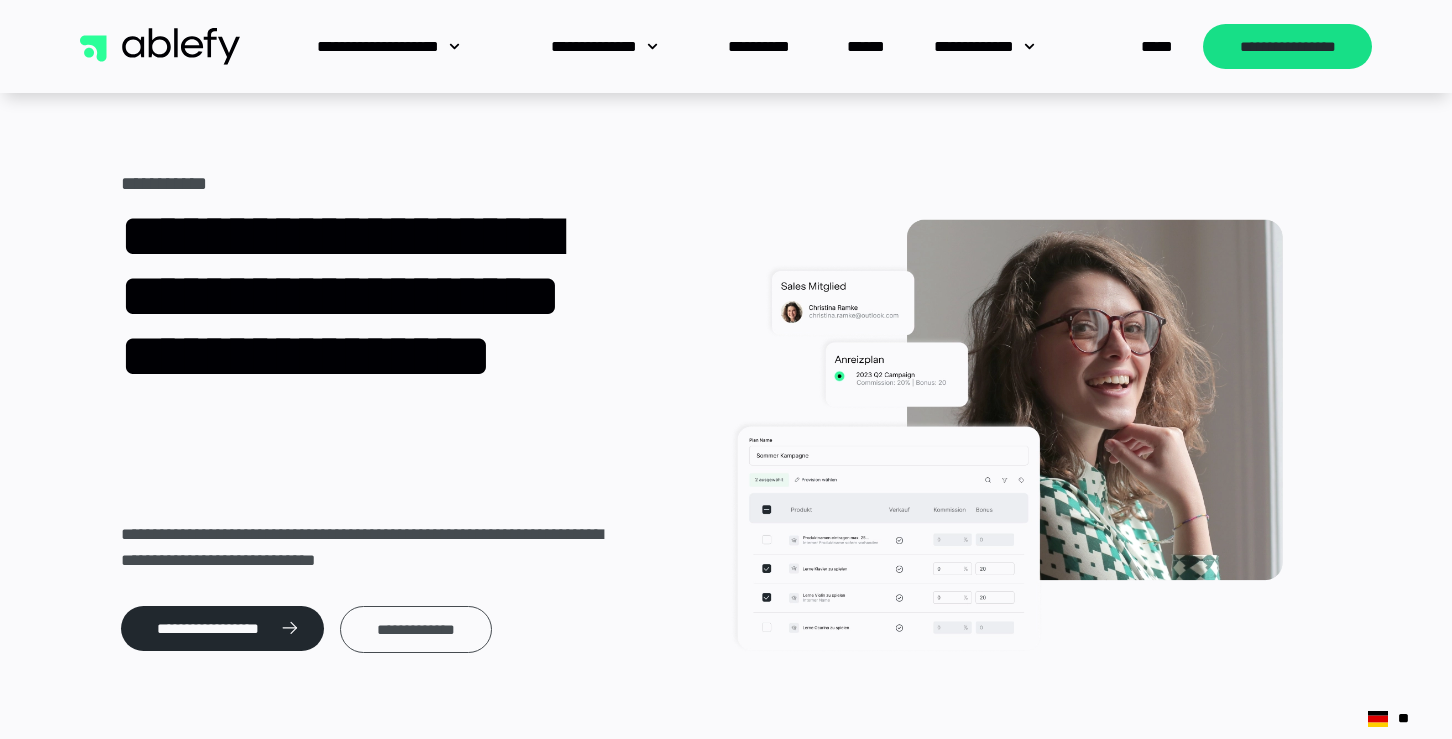 scroll, scrollTop: 0, scrollLeft: 0, axis: both 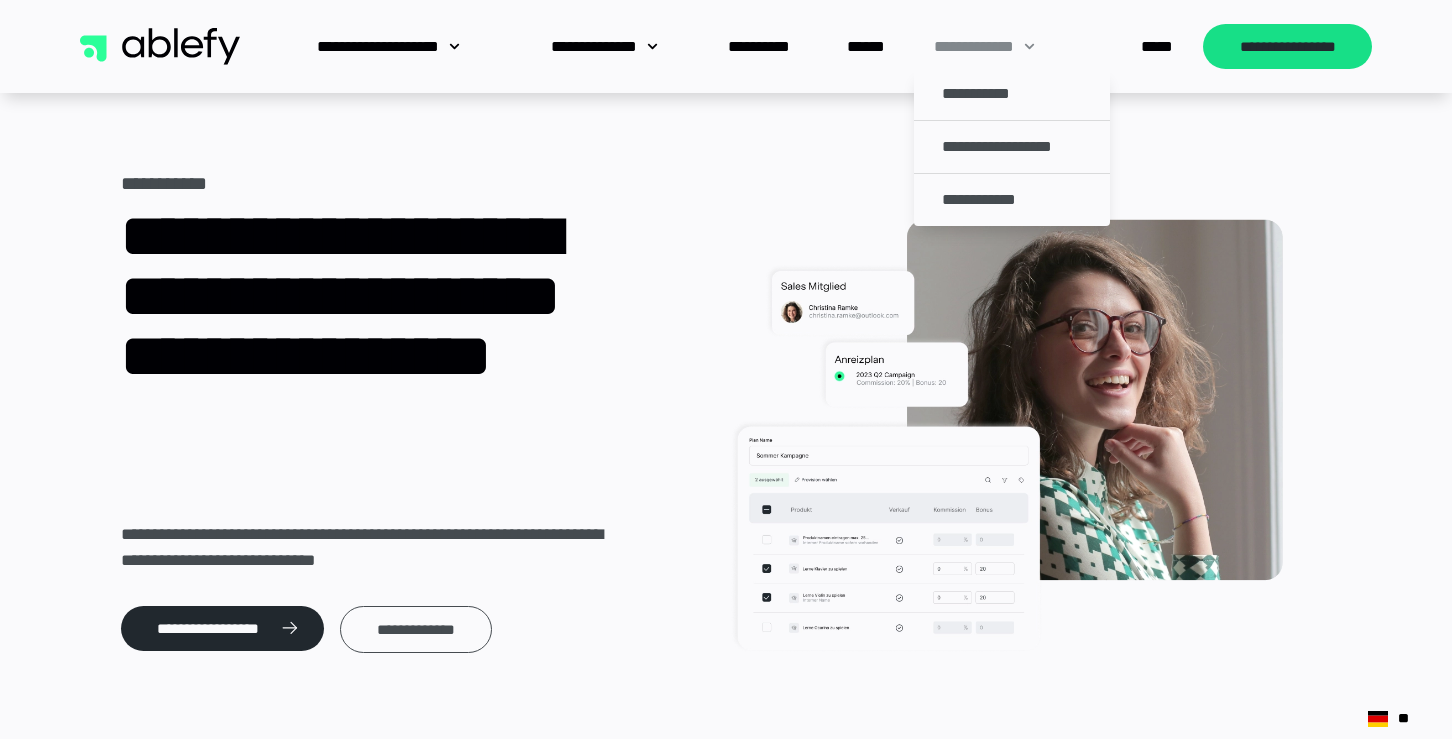 click on "**********" 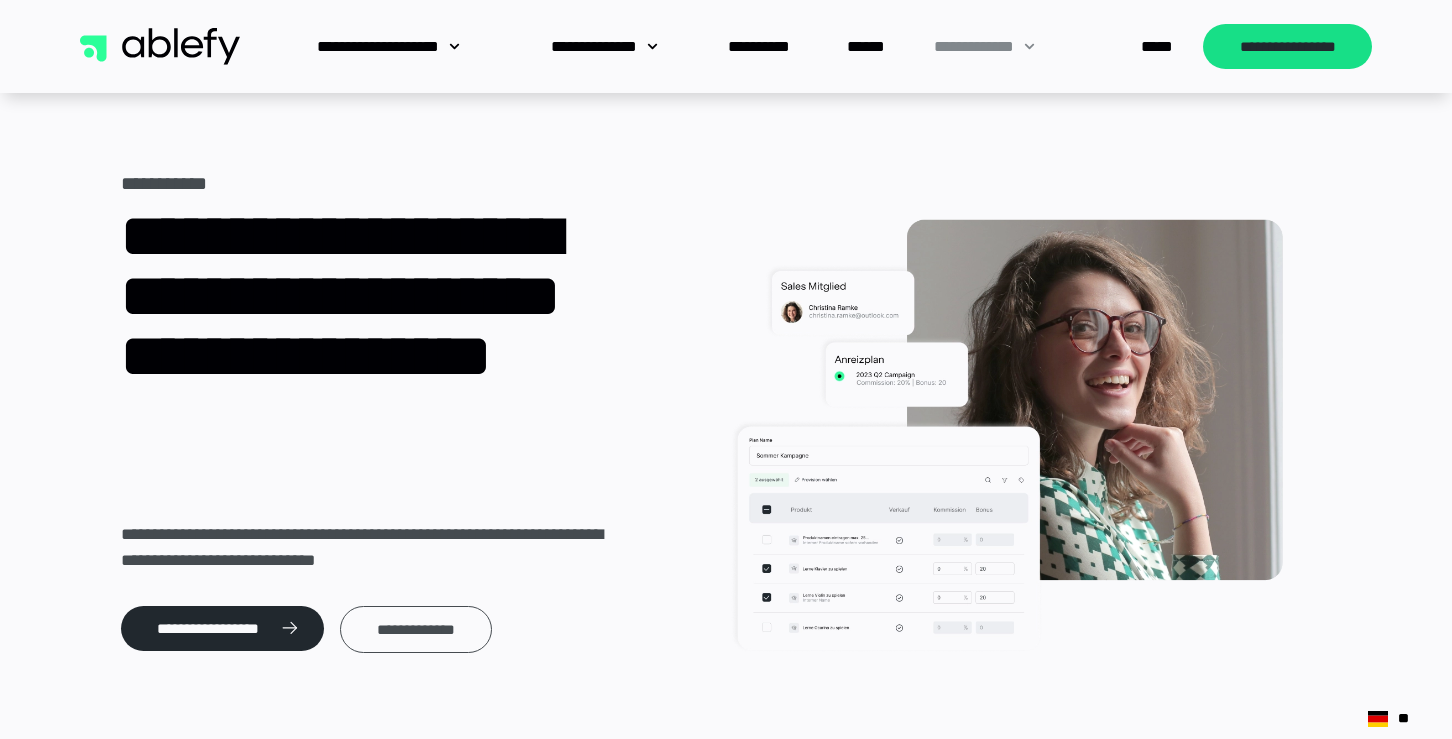 click on "**********" 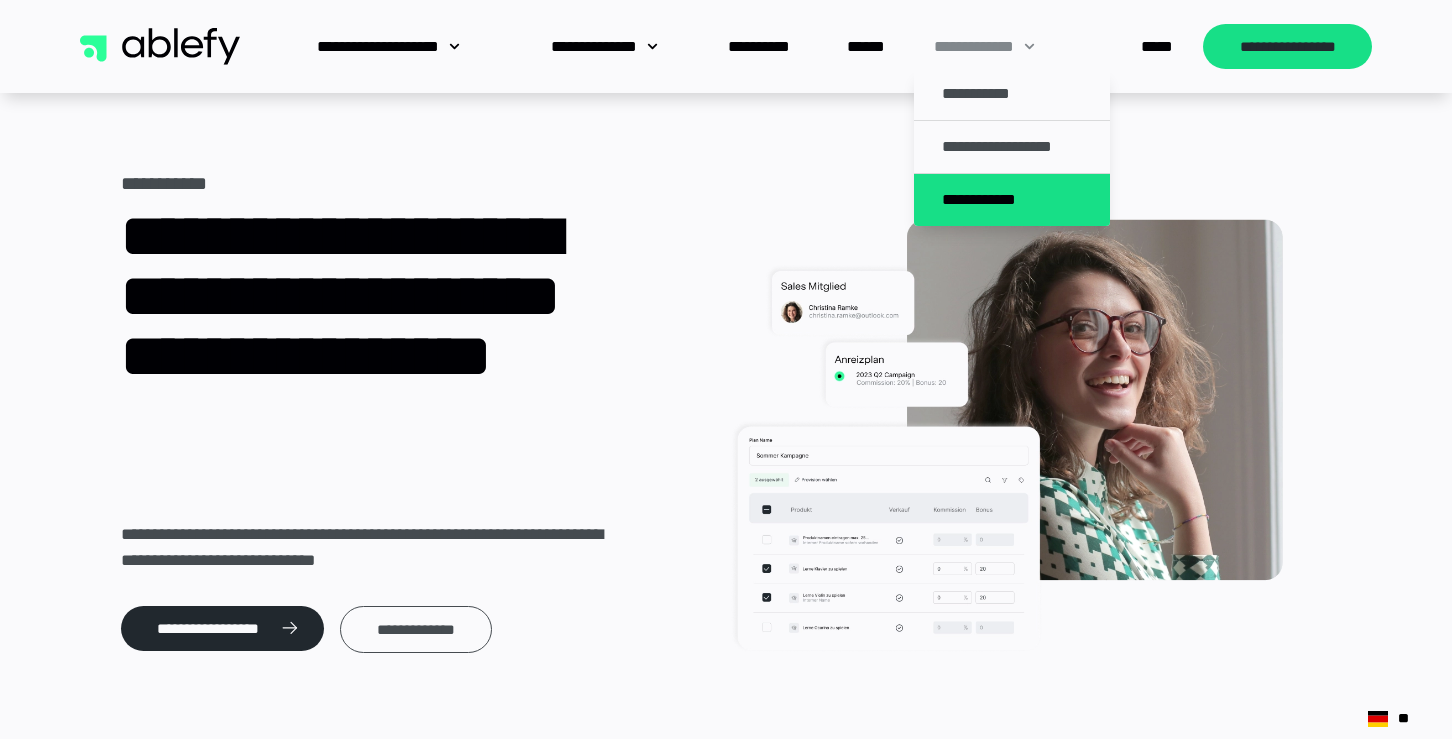 click on "**********" 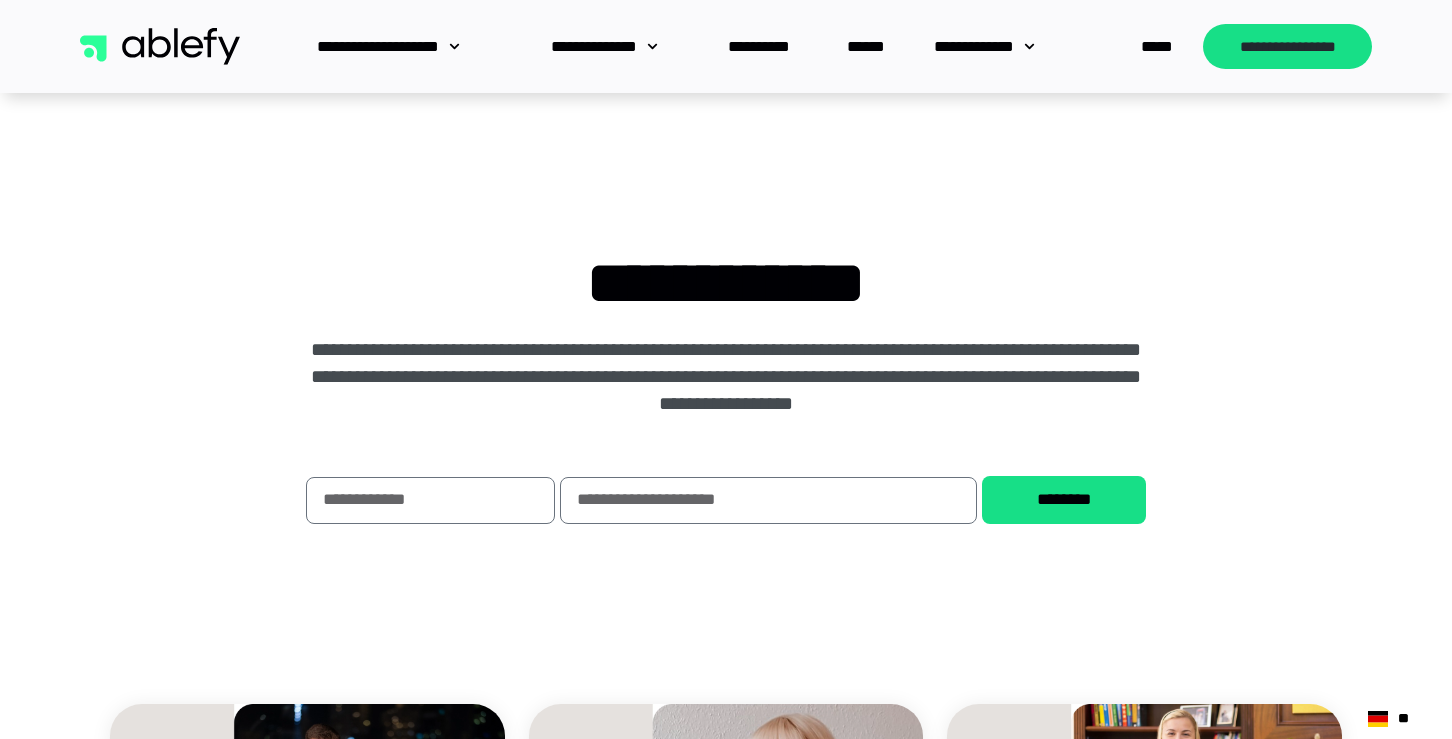 scroll, scrollTop: 0, scrollLeft: 0, axis: both 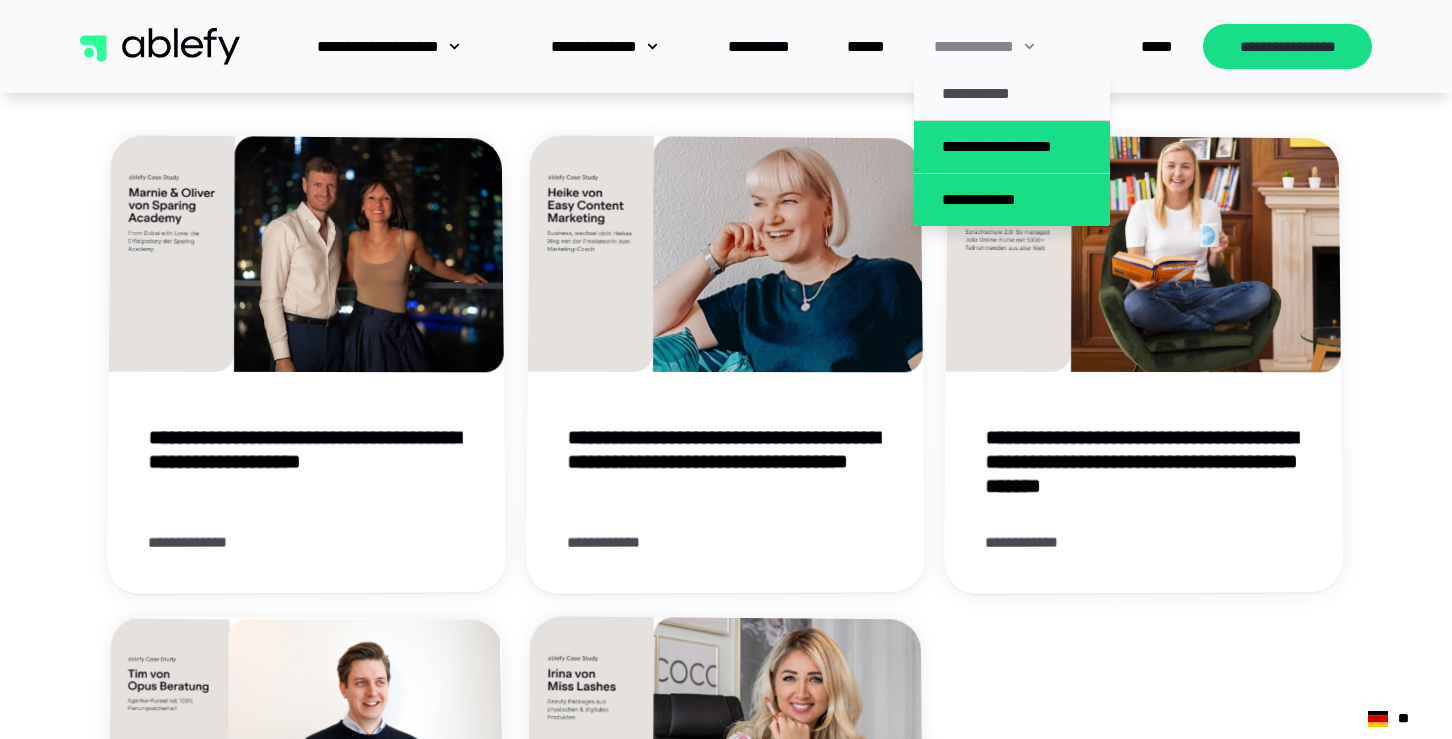 click on "**********" 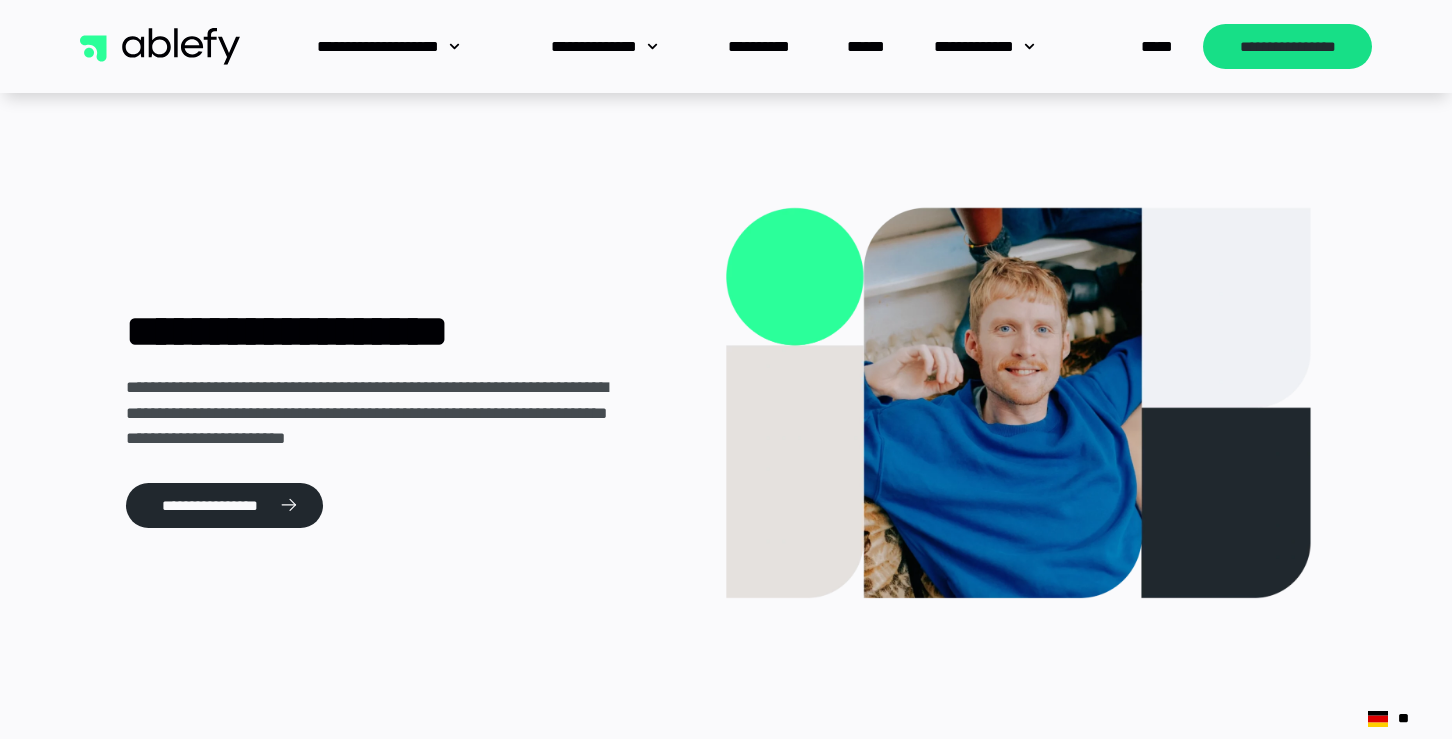 scroll, scrollTop: 0, scrollLeft: 0, axis: both 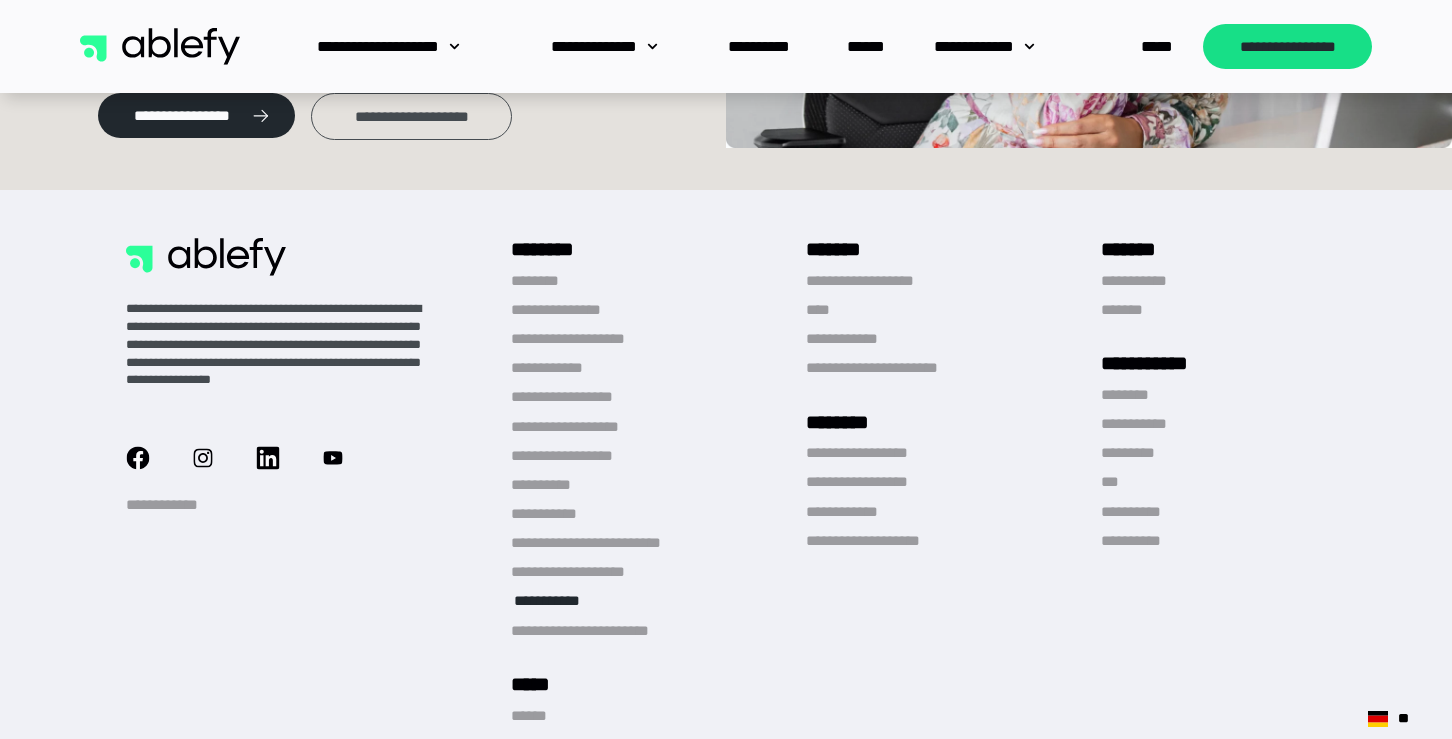 click on "**********" at bounding box center (559, 600) 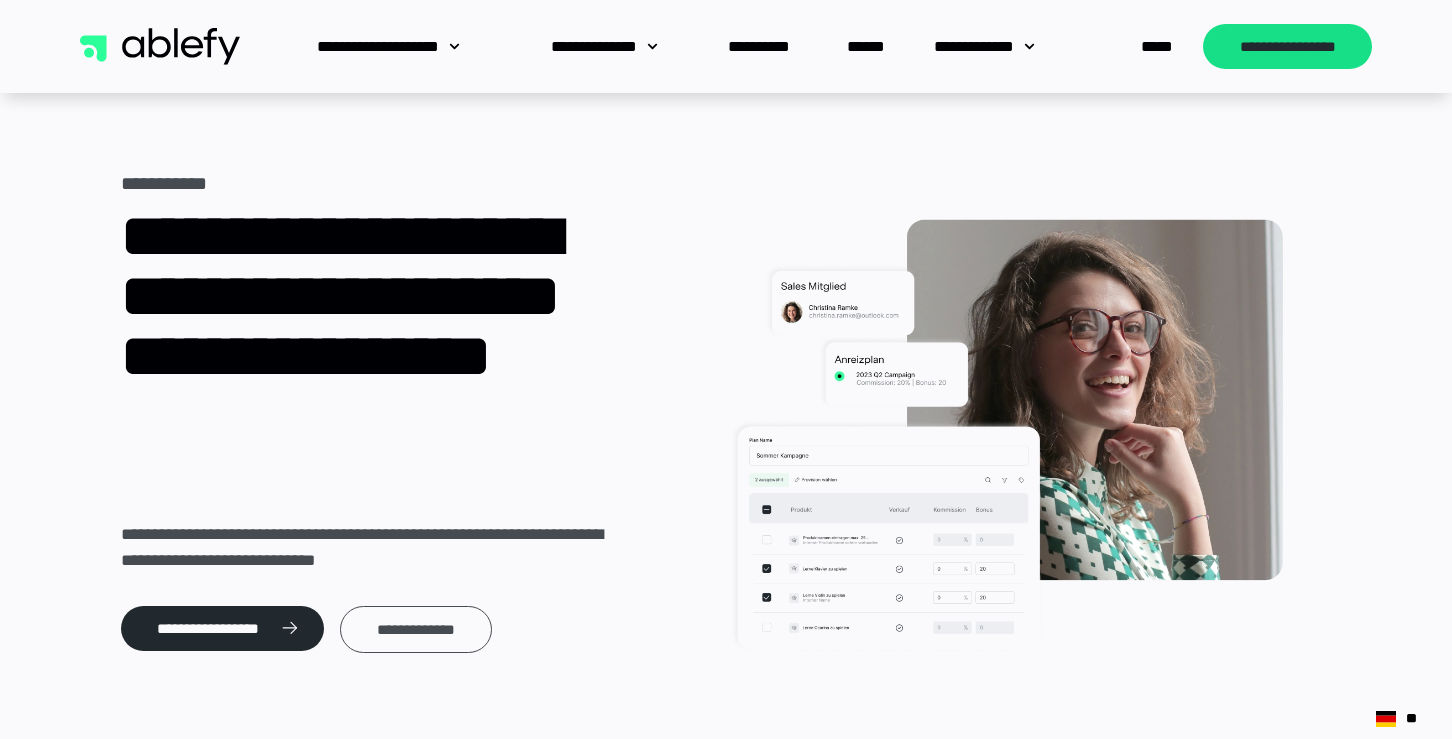 scroll, scrollTop: 0, scrollLeft: 0, axis: both 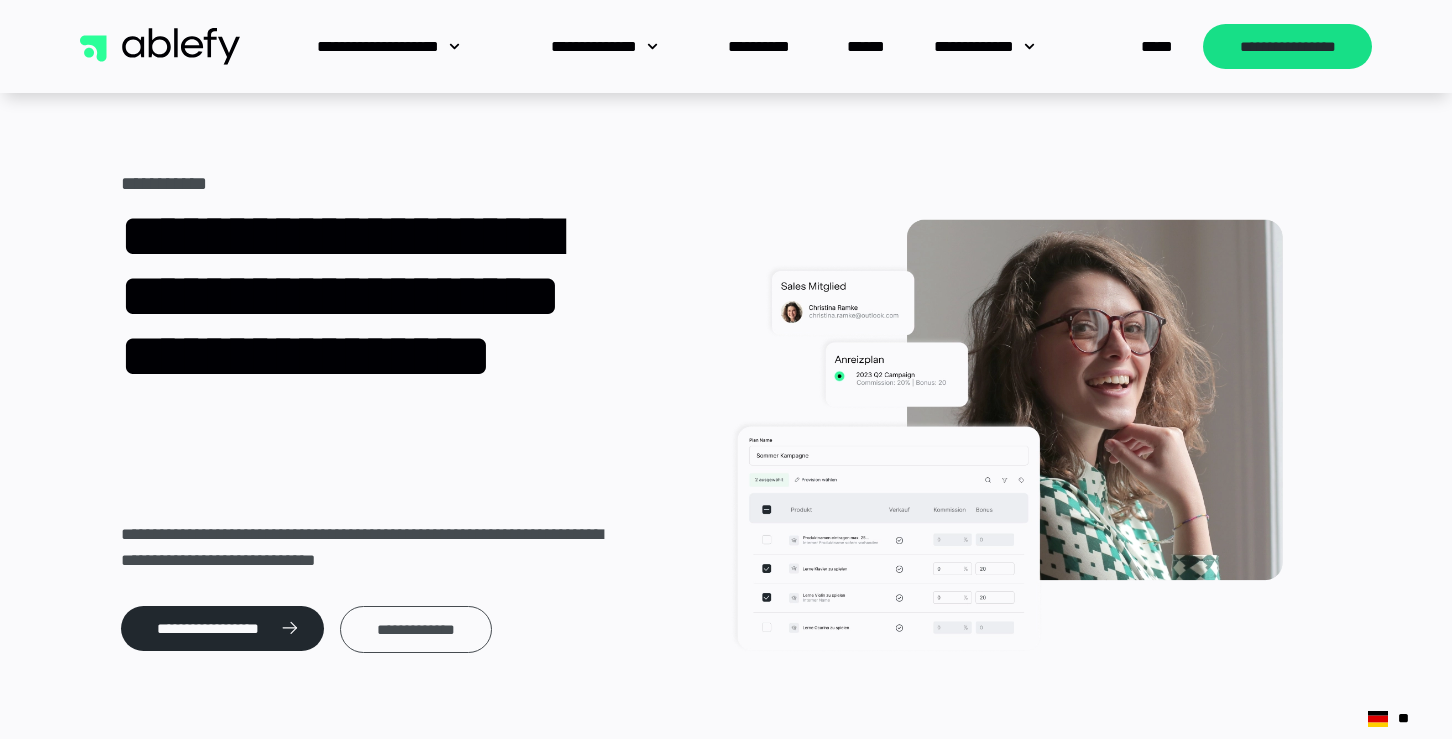 click on "**********" at bounding box center (416, 629) 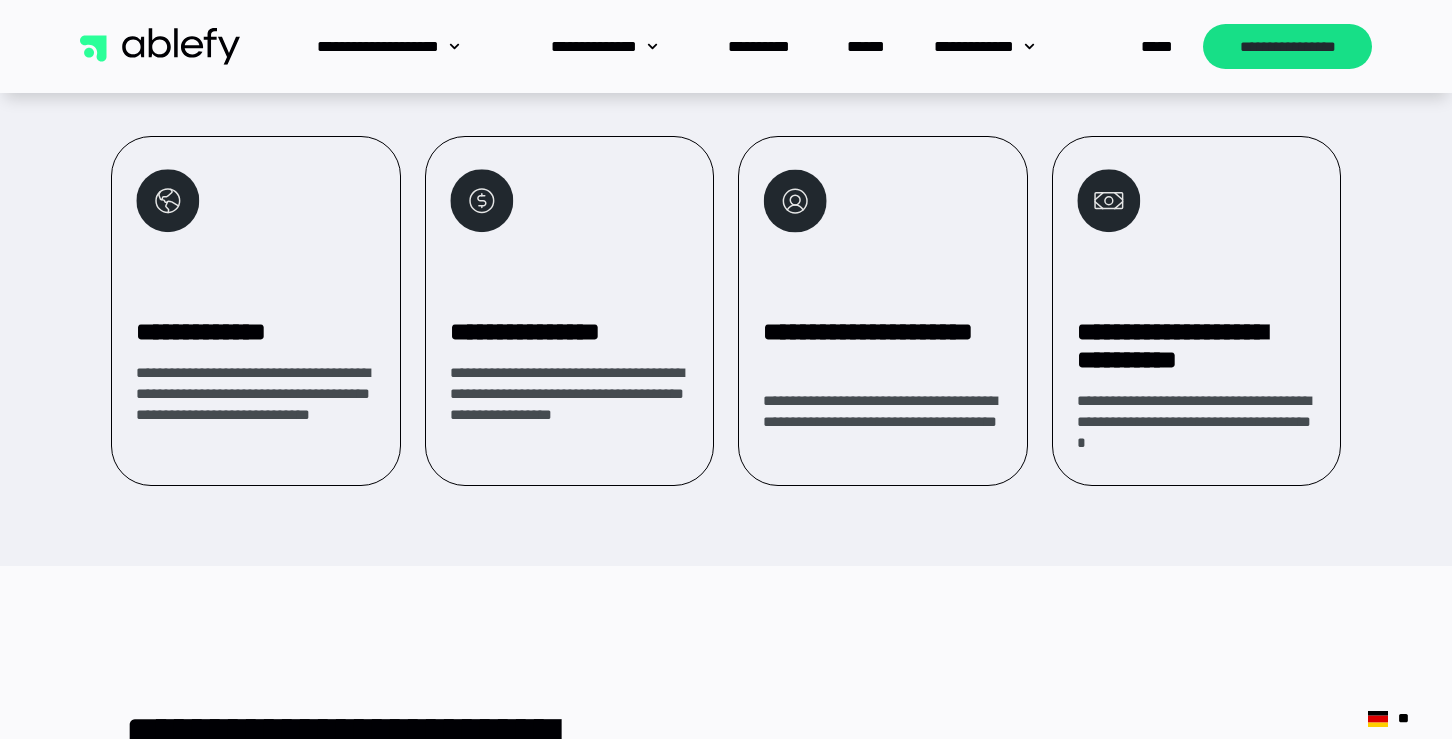 scroll, scrollTop: 0, scrollLeft: 0, axis: both 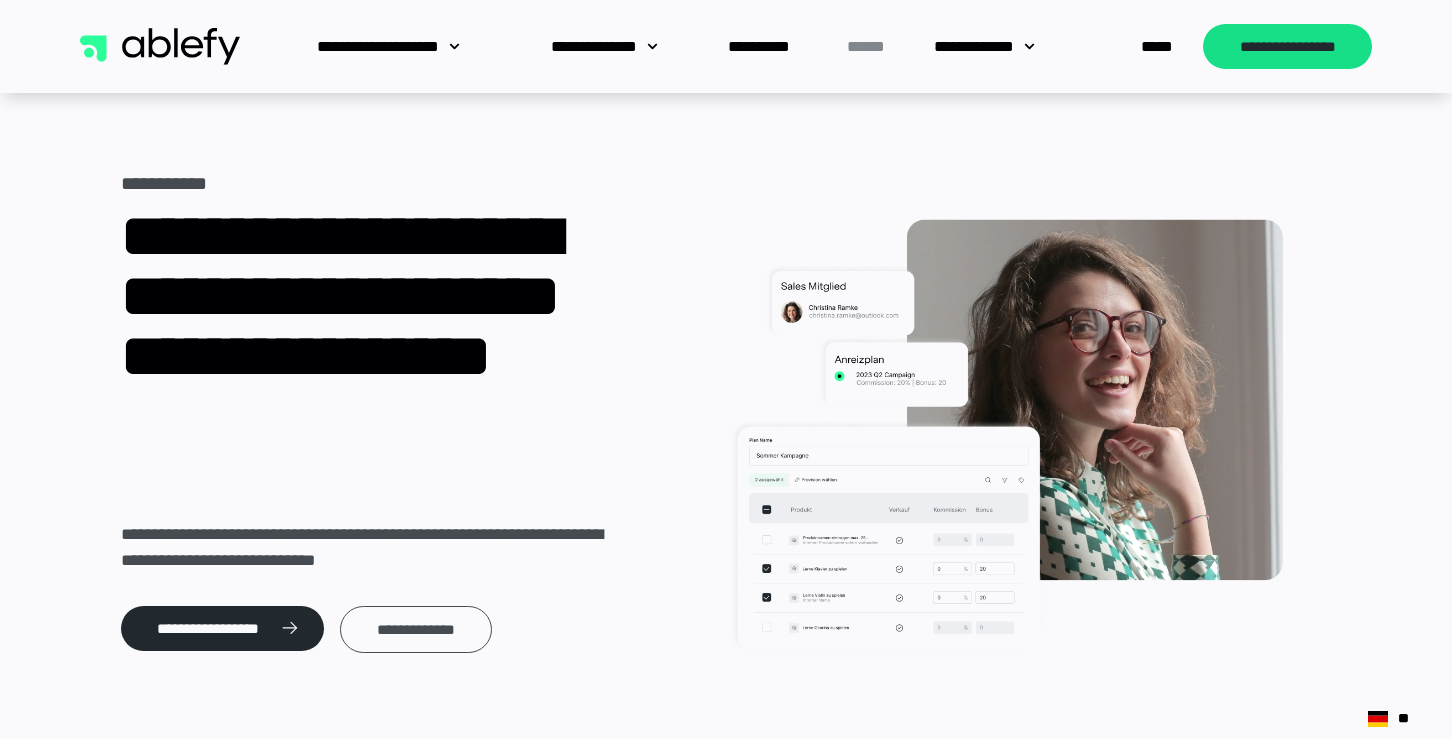 click on "******" 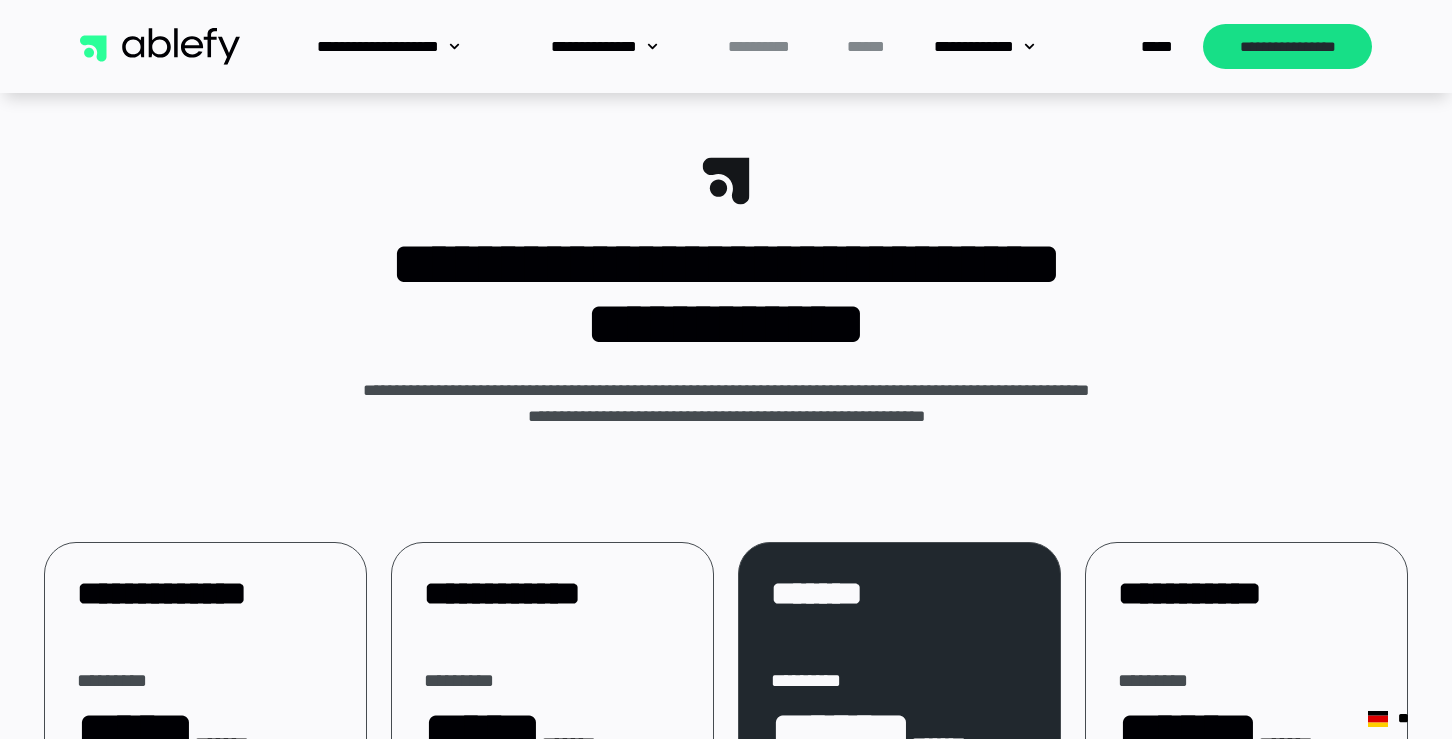 scroll, scrollTop: 0, scrollLeft: 0, axis: both 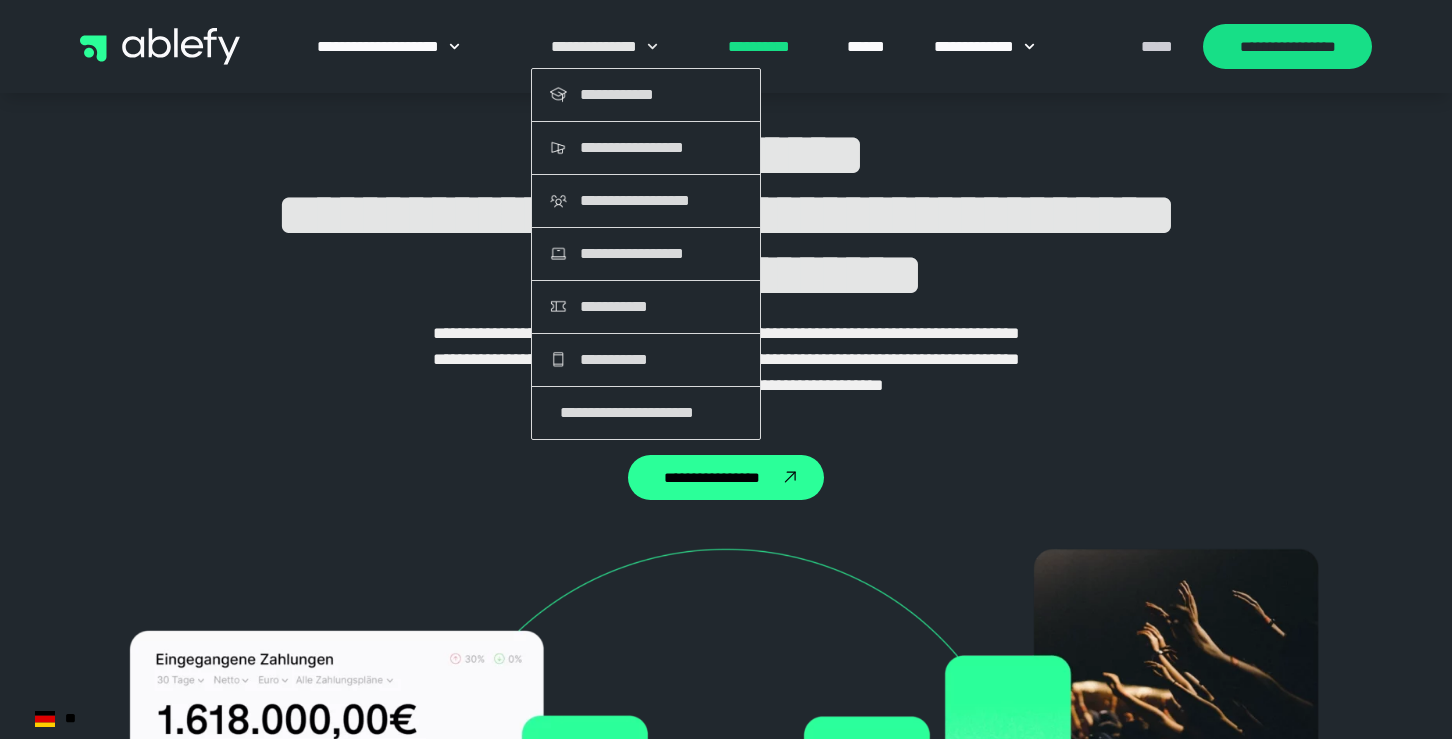 click on "**********" 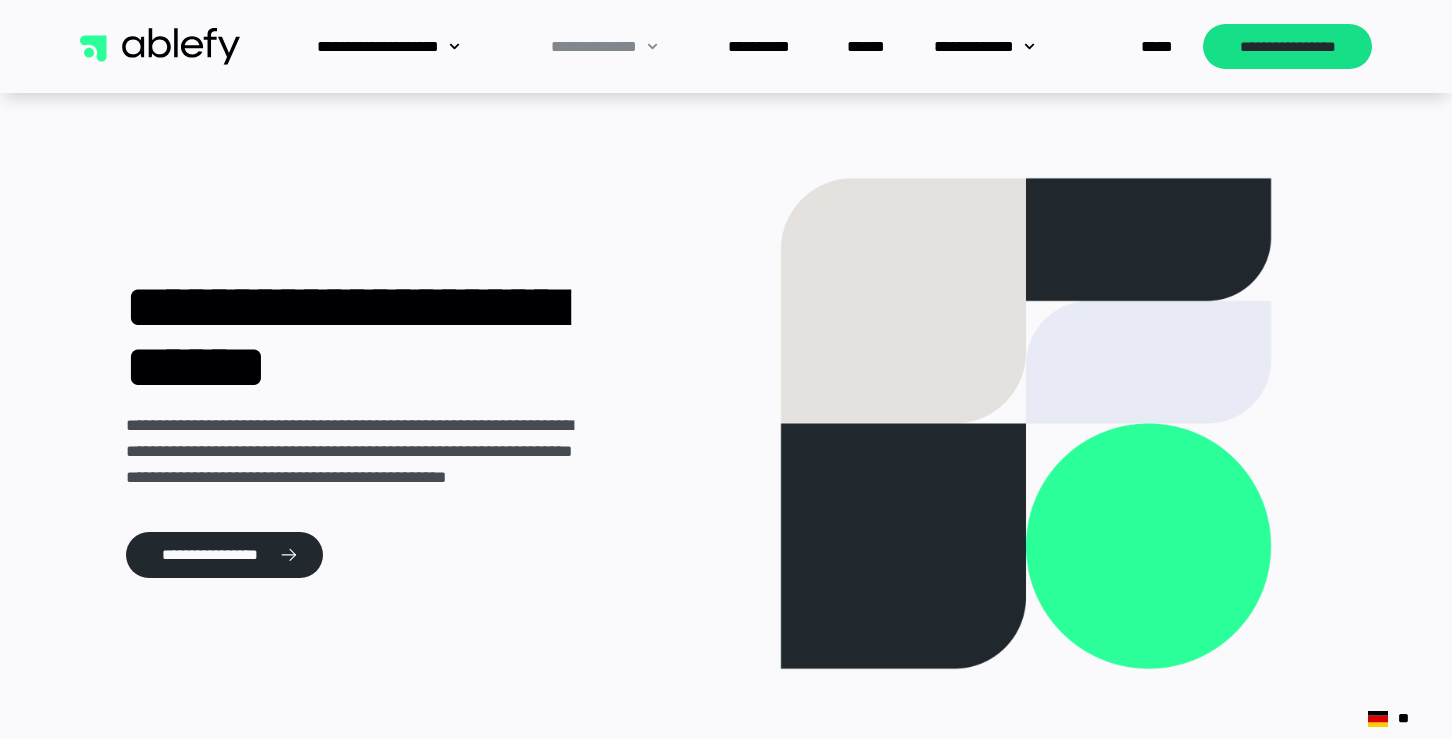 scroll, scrollTop: 0, scrollLeft: 0, axis: both 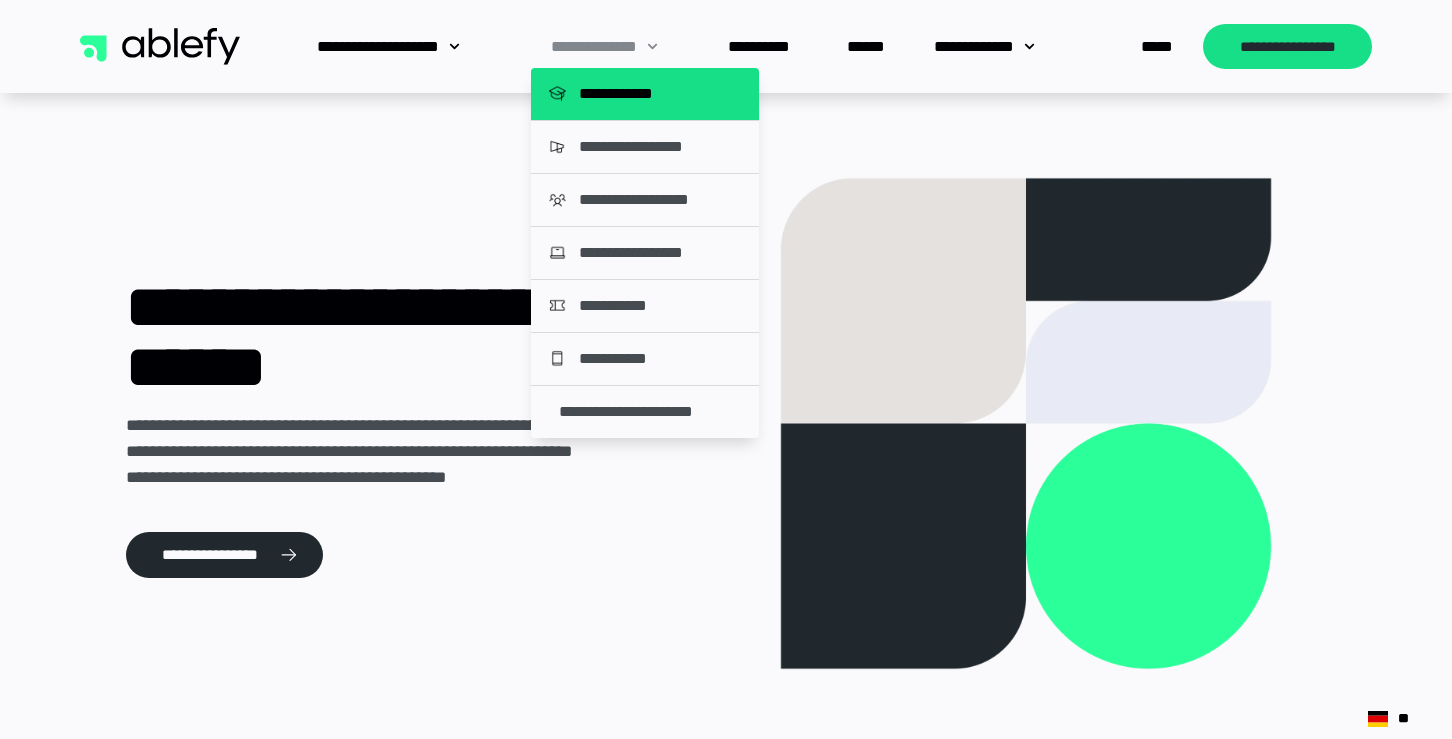 click on "**********" 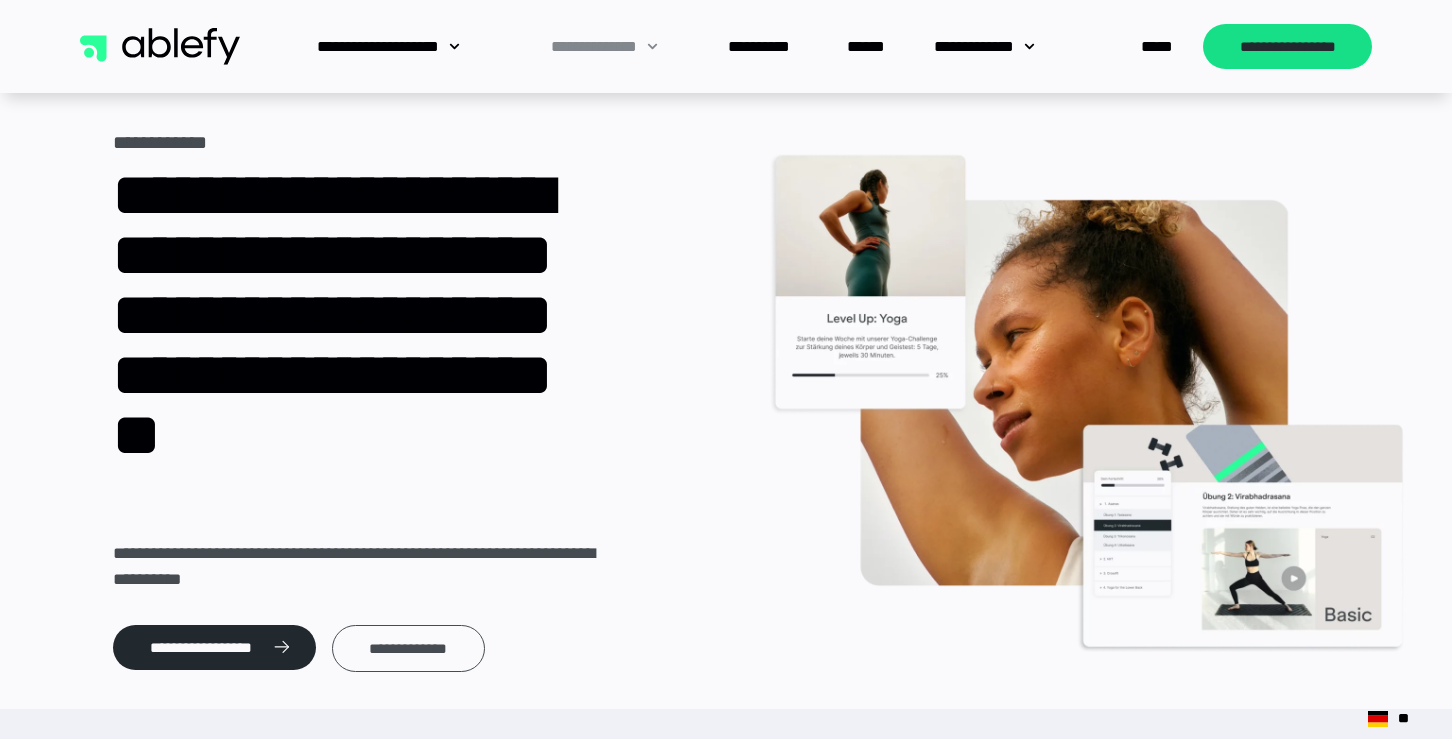 scroll, scrollTop: 0, scrollLeft: 0, axis: both 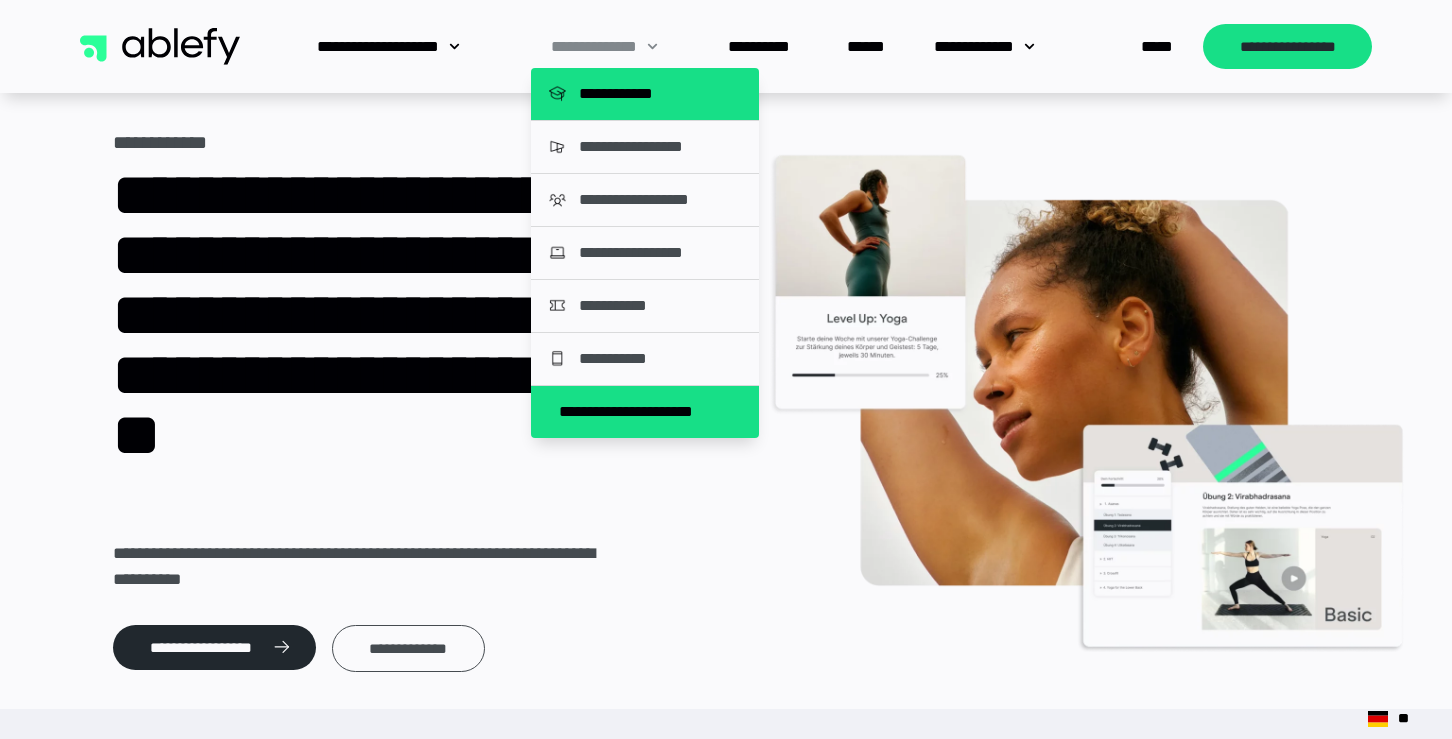click on "**********" 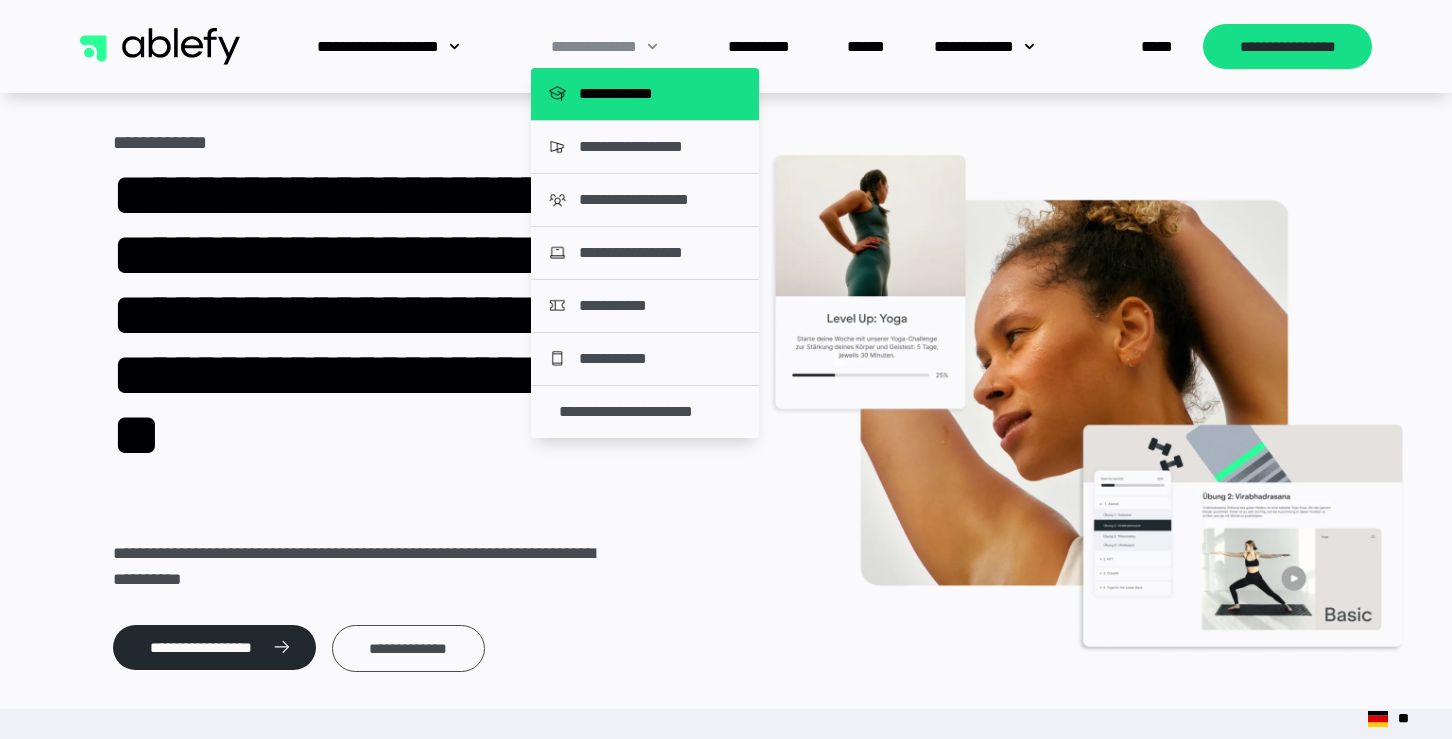 click on "**********" 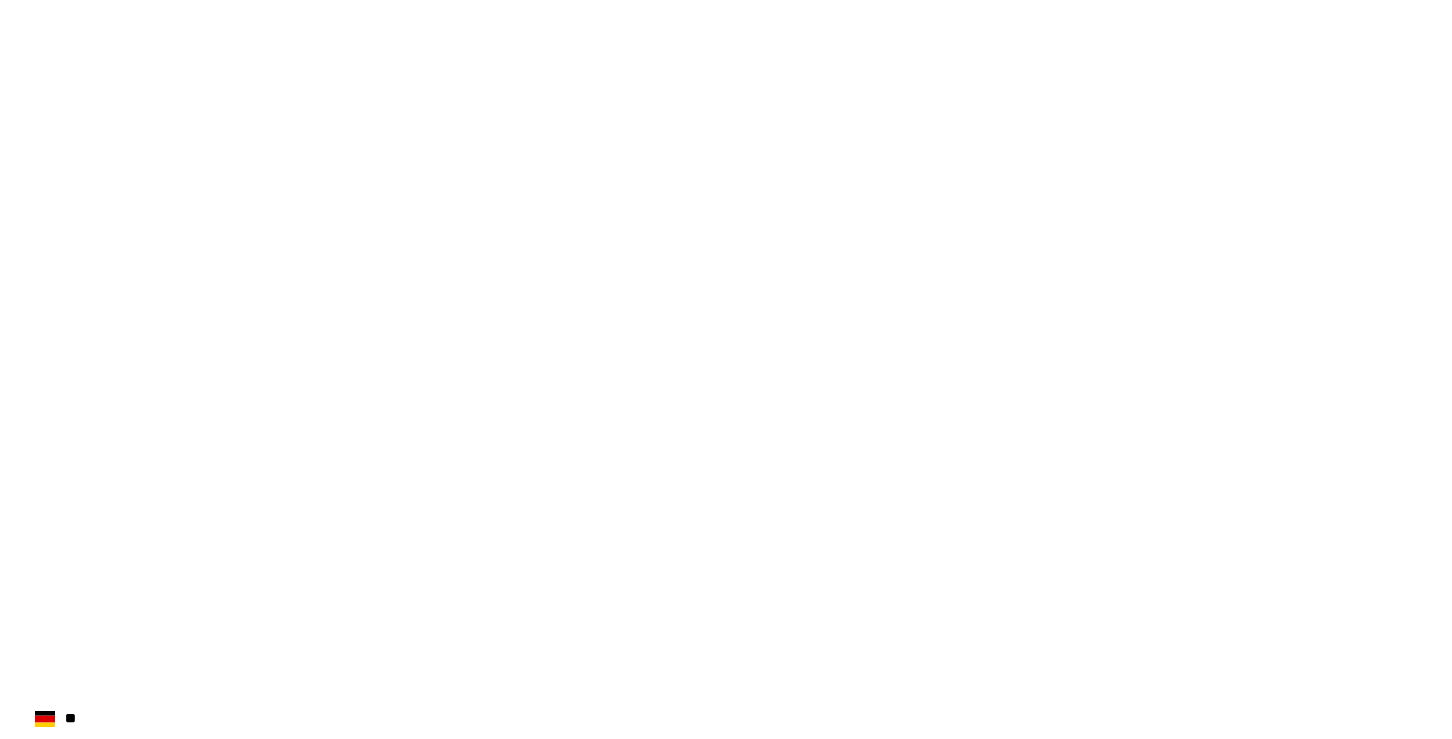 scroll, scrollTop: 0, scrollLeft: 0, axis: both 